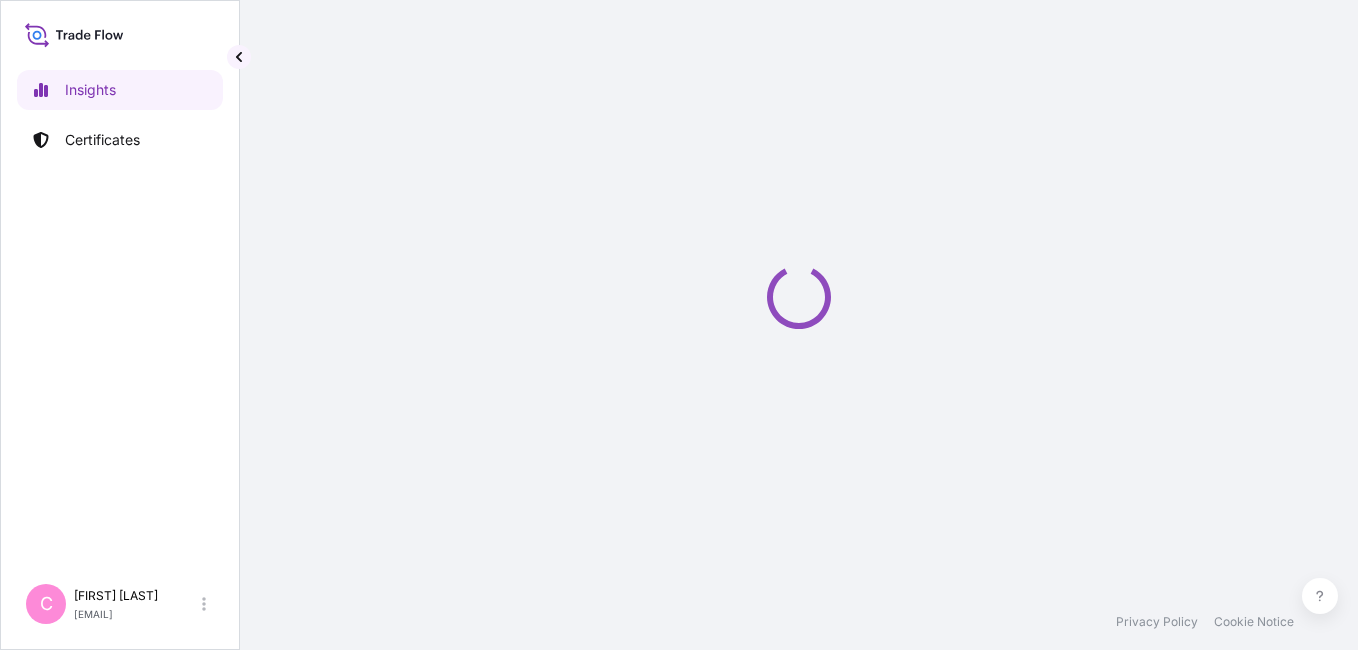 select on "2025" 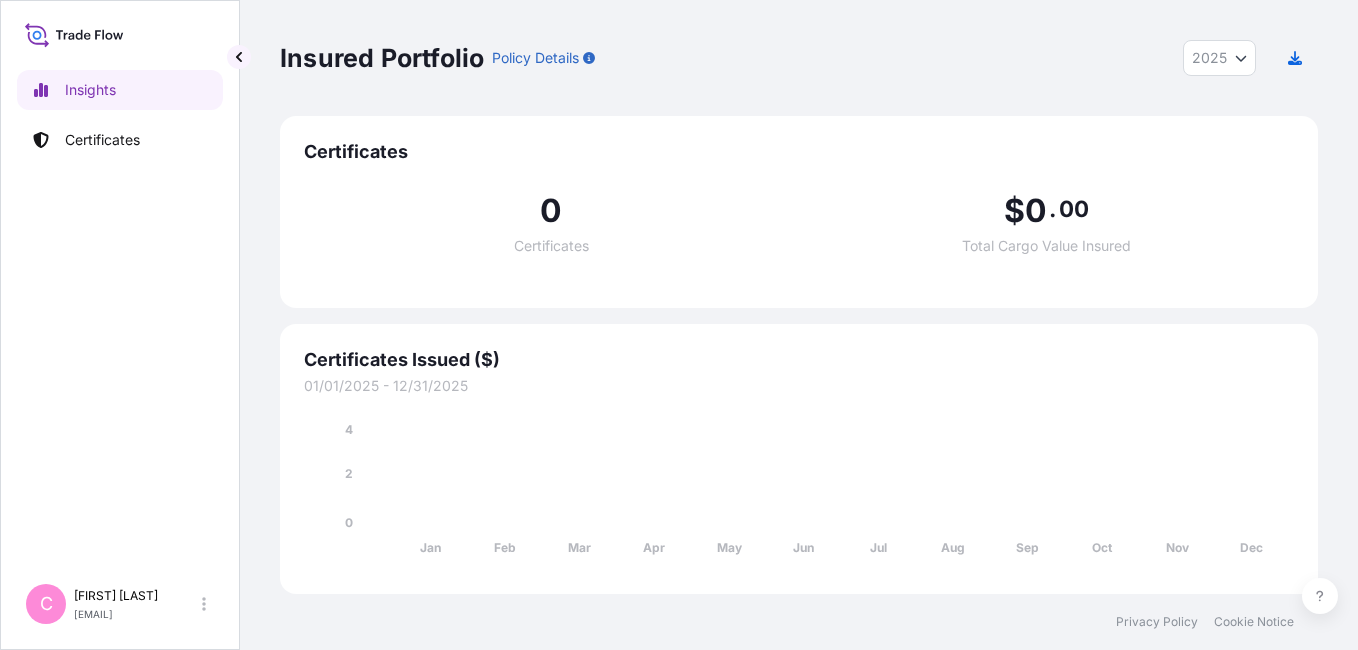 scroll, scrollTop: 0, scrollLeft: 0, axis: both 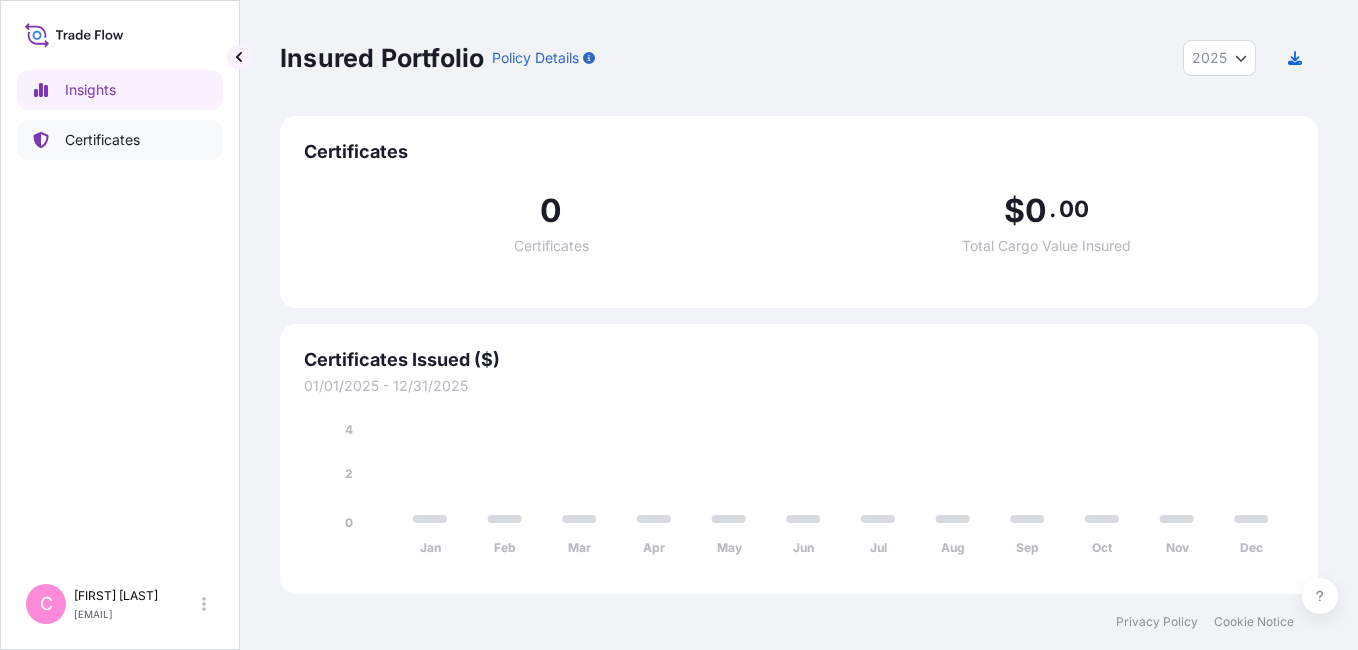 click on "Certificates" at bounding box center [102, 140] 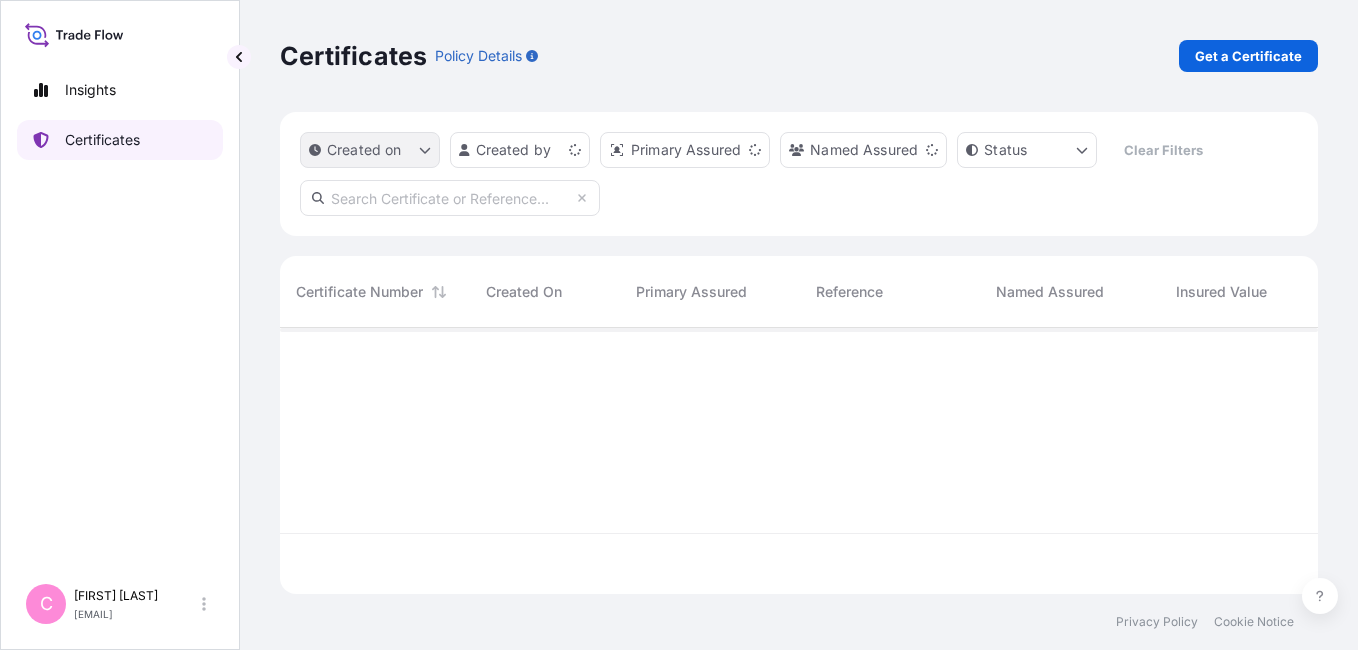 scroll, scrollTop: 16, scrollLeft: 16, axis: both 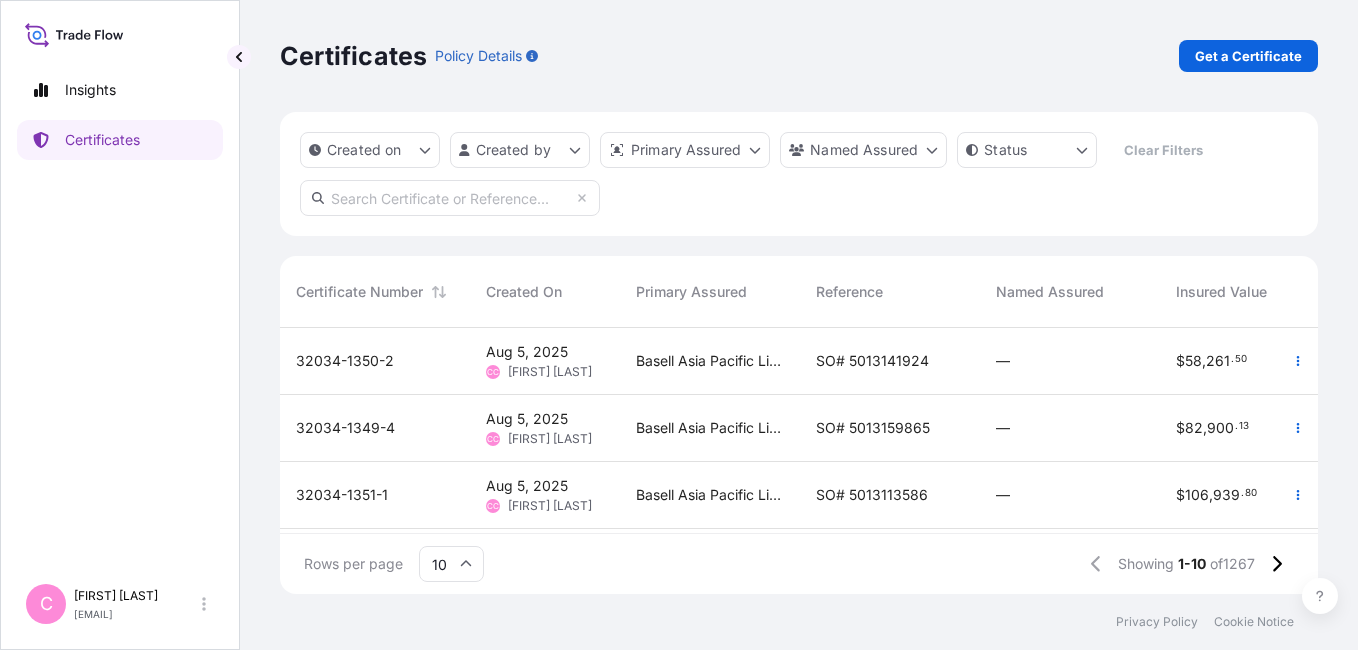 click on "Rows per page 10 Showing 1-10 of  1267" at bounding box center (799, 563) 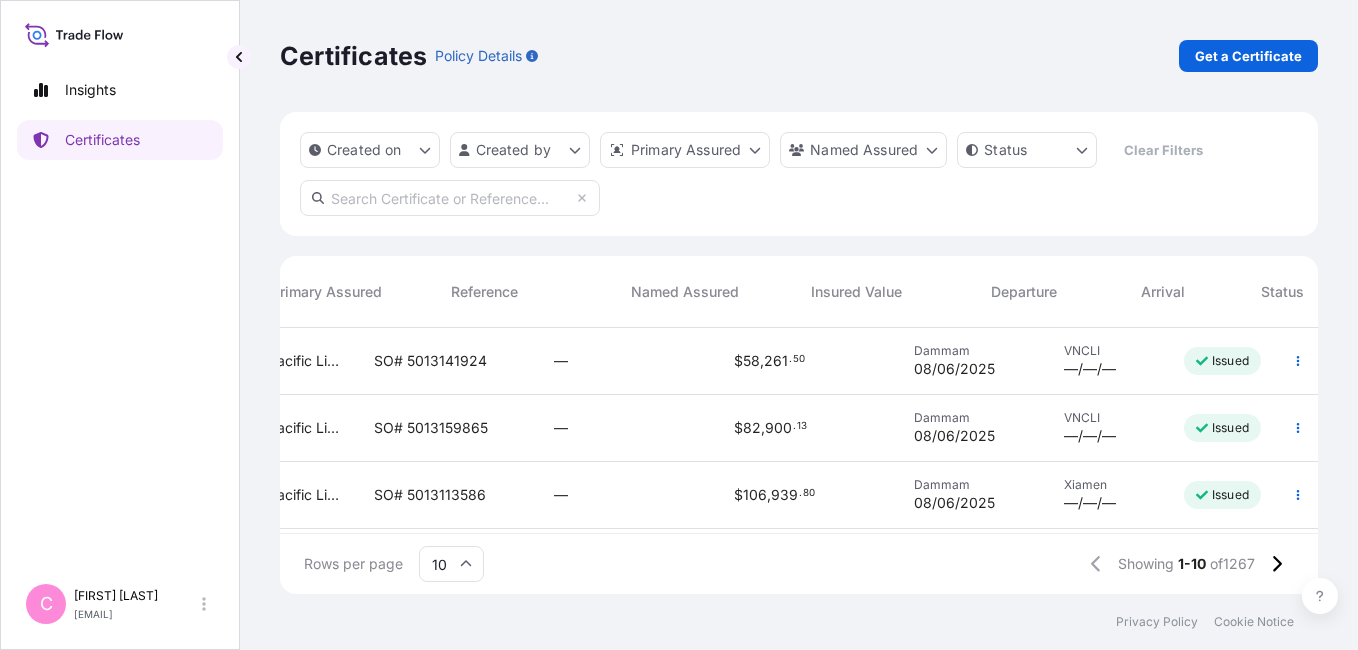 scroll, scrollTop: 0, scrollLeft: 487, axis: horizontal 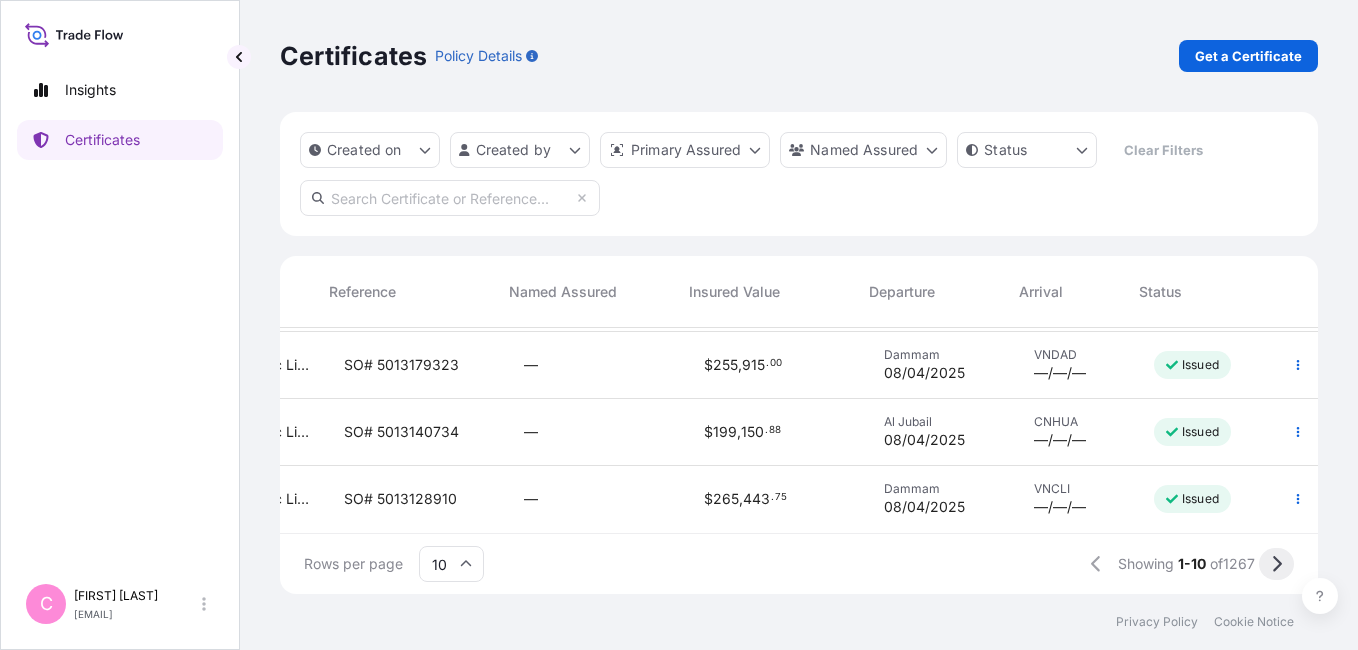 click 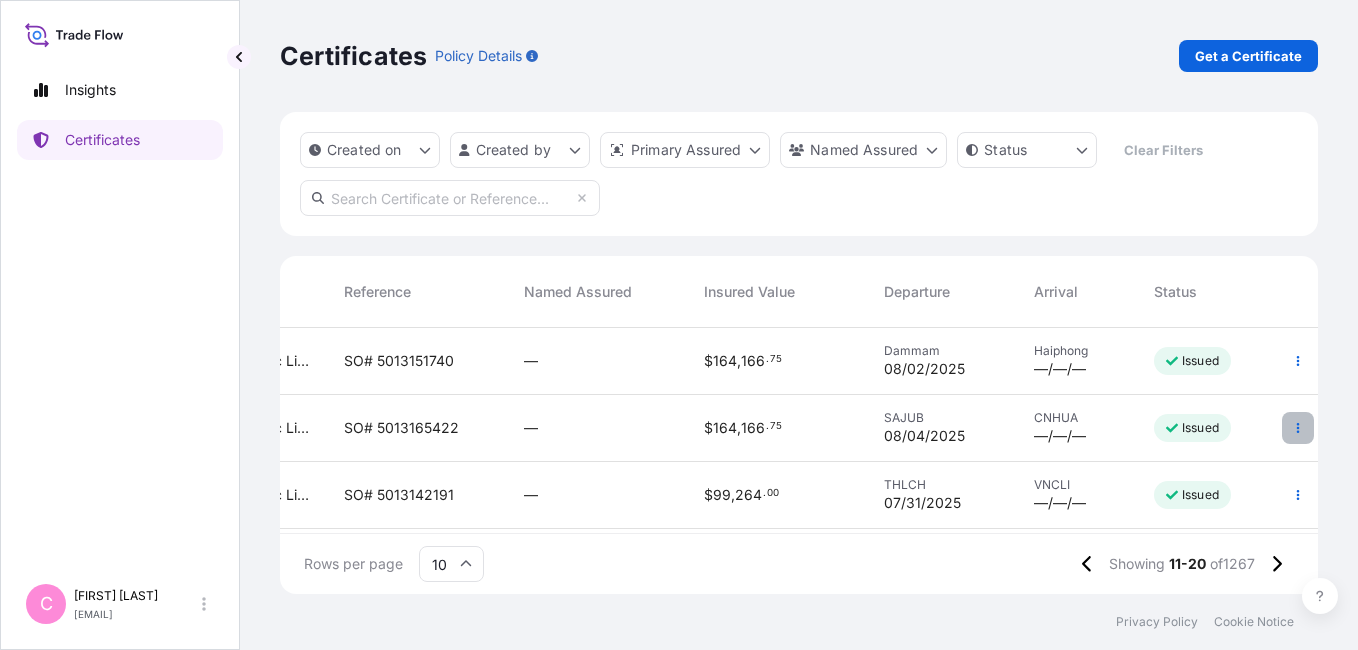 scroll, scrollTop: 480, scrollLeft: 472, axis: both 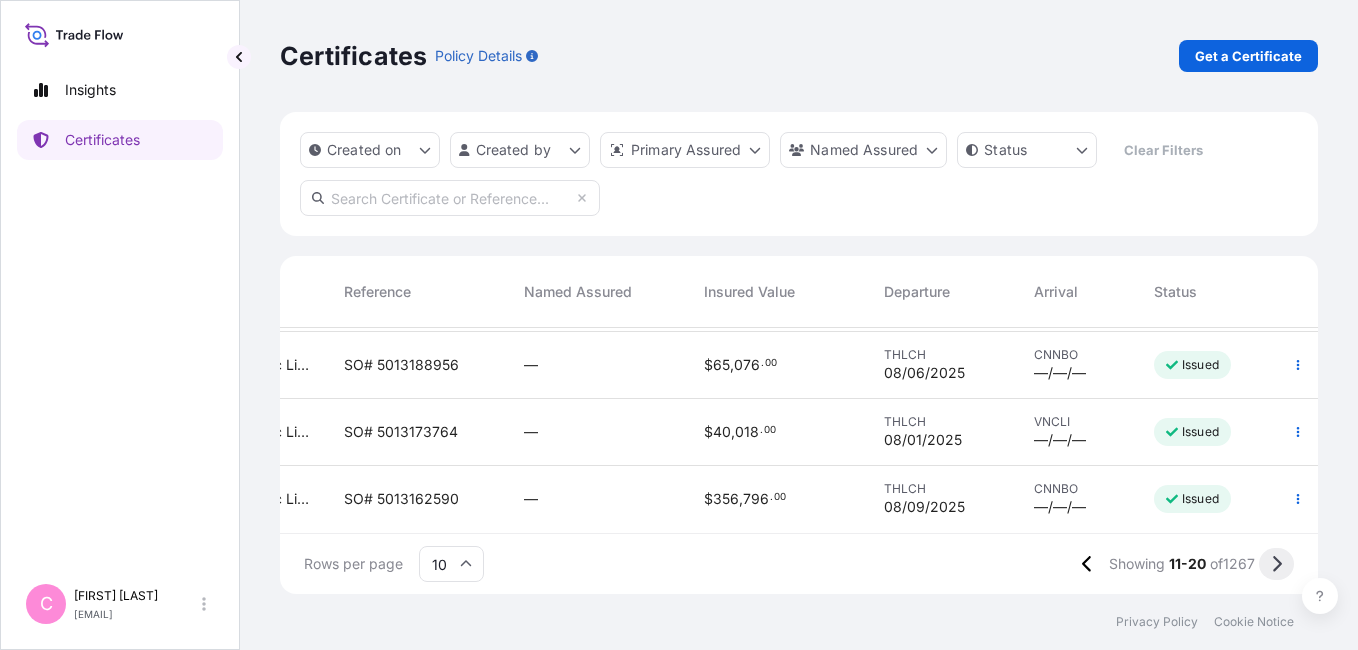 click at bounding box center (1276, 564) 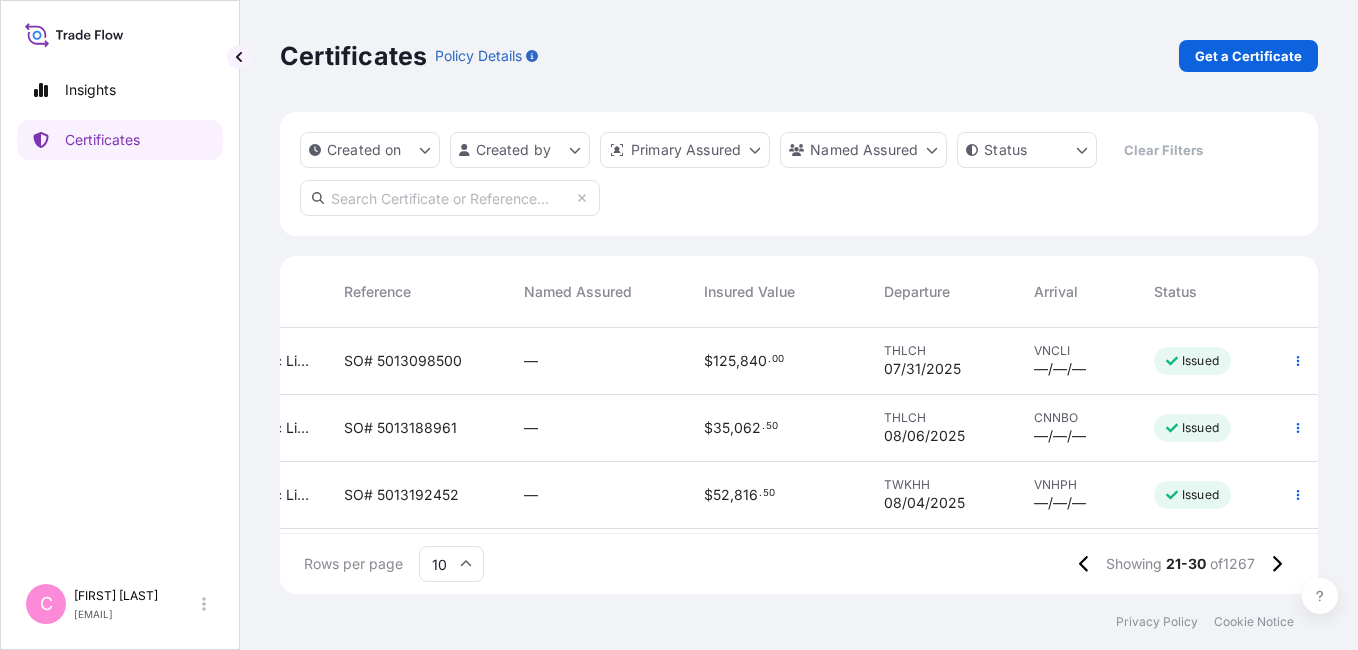 scroll, scrollTop: 480, scrollLeft: 472, axis: both 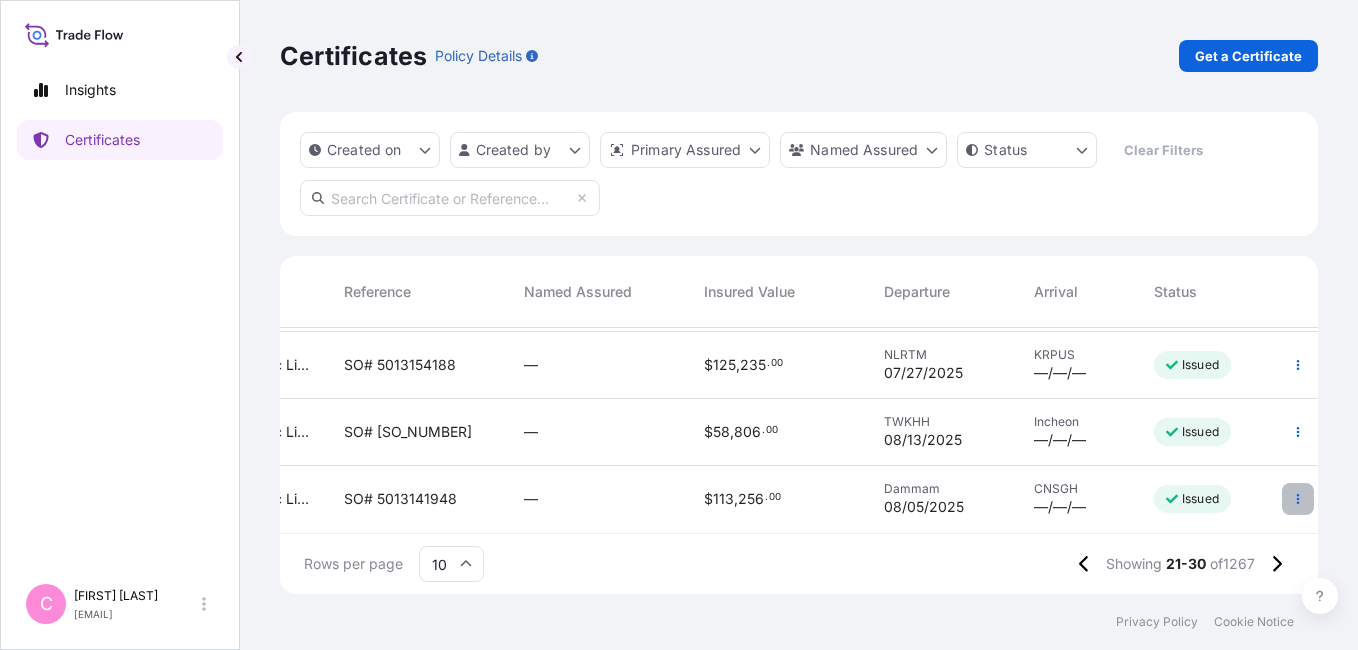 click at bounding box center [1298, 499] 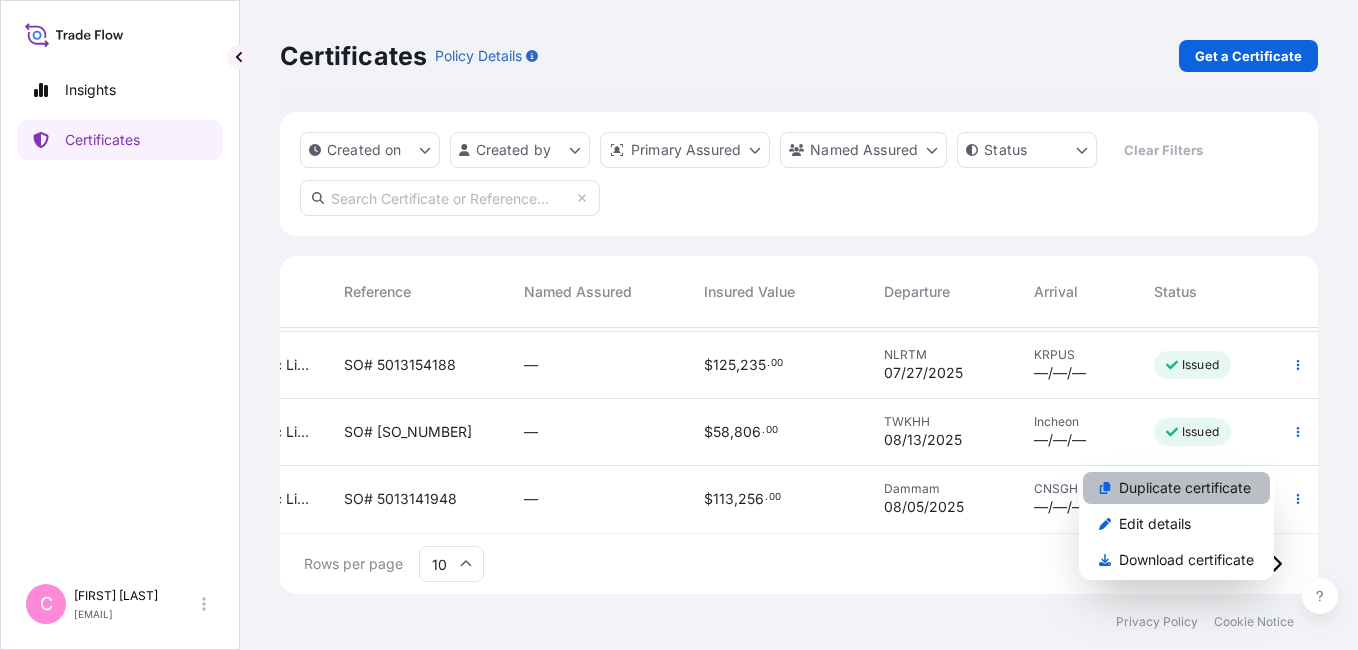click on "Duplicate certificate" at bounding box center [1185, 488] 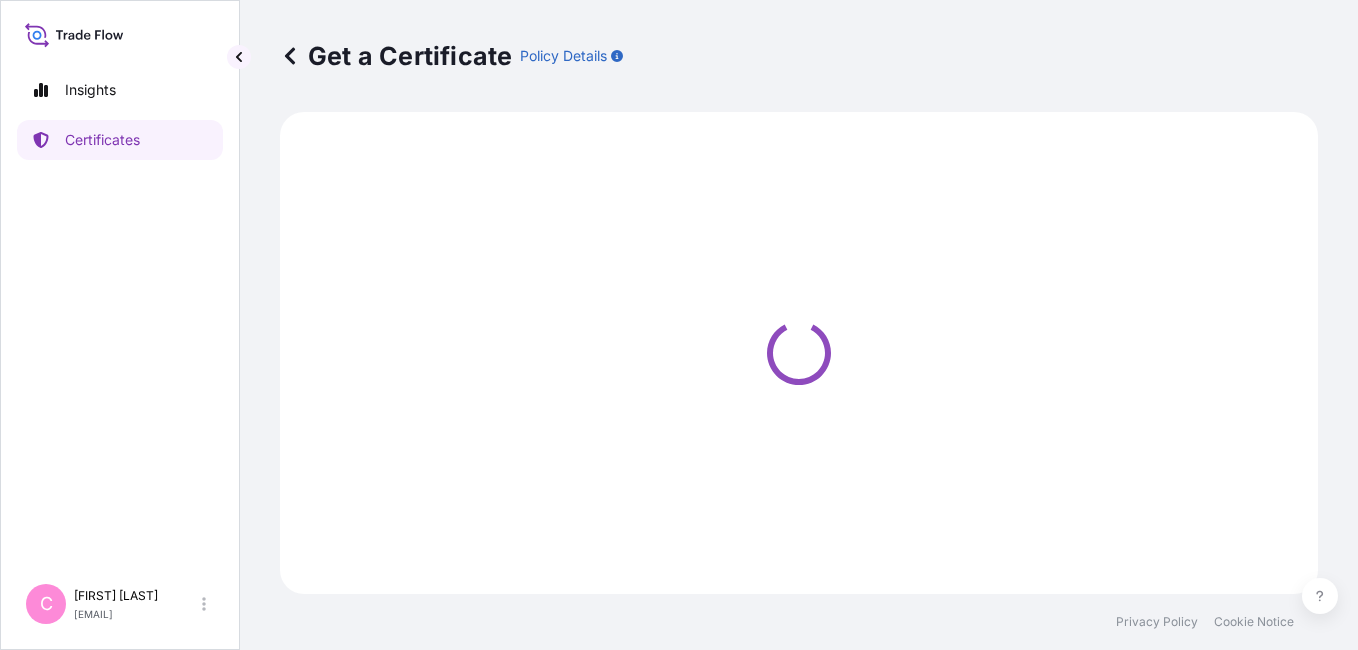 select on "Sea" 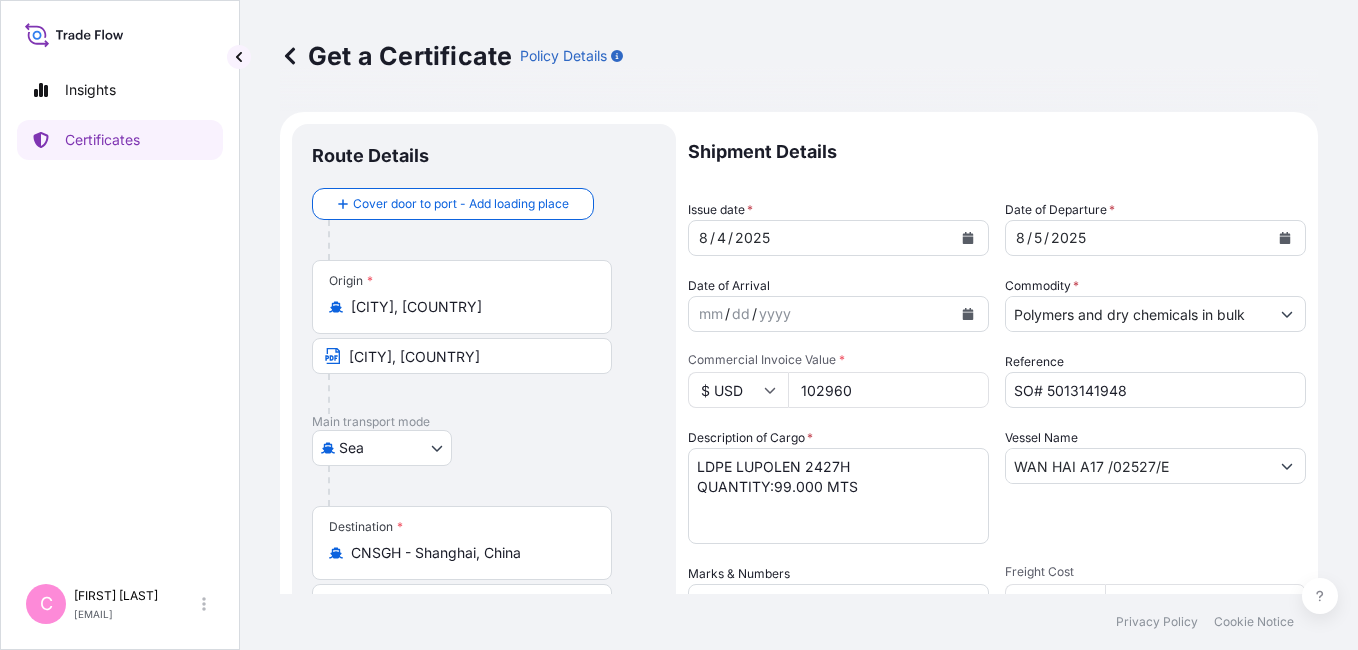 select on "32034" 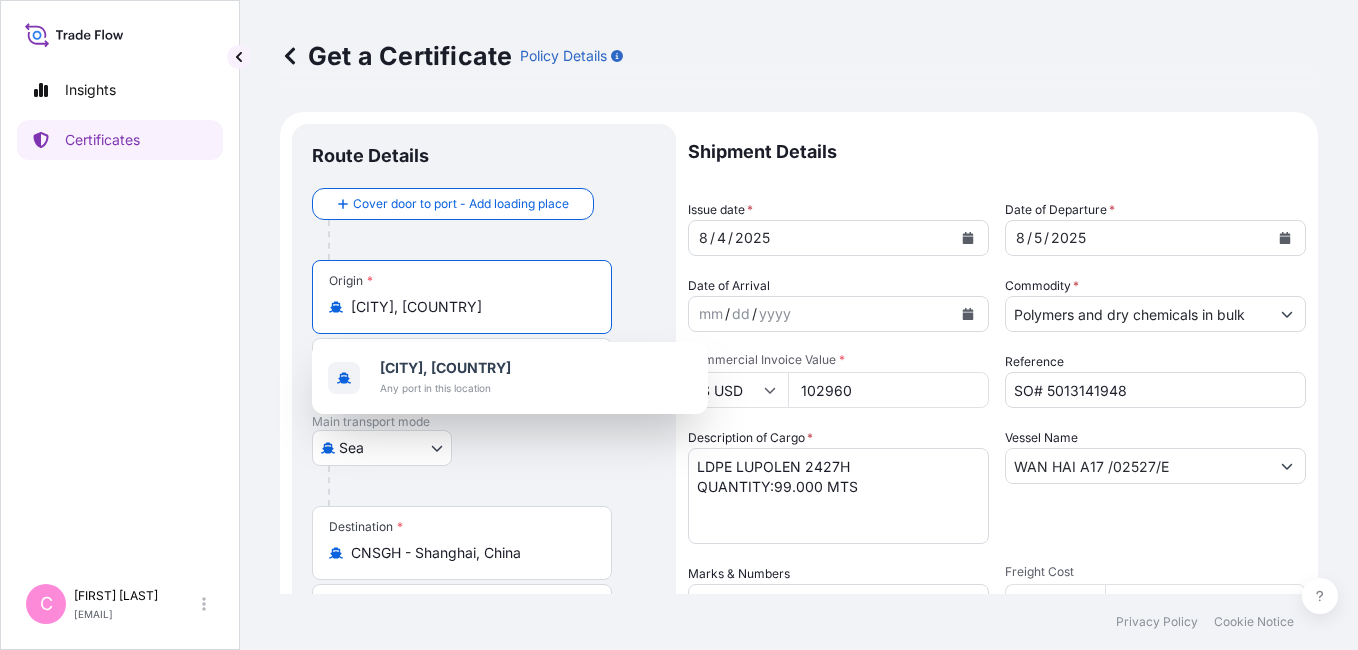 paste on "ANTWERPEN, [COUNTRY]" 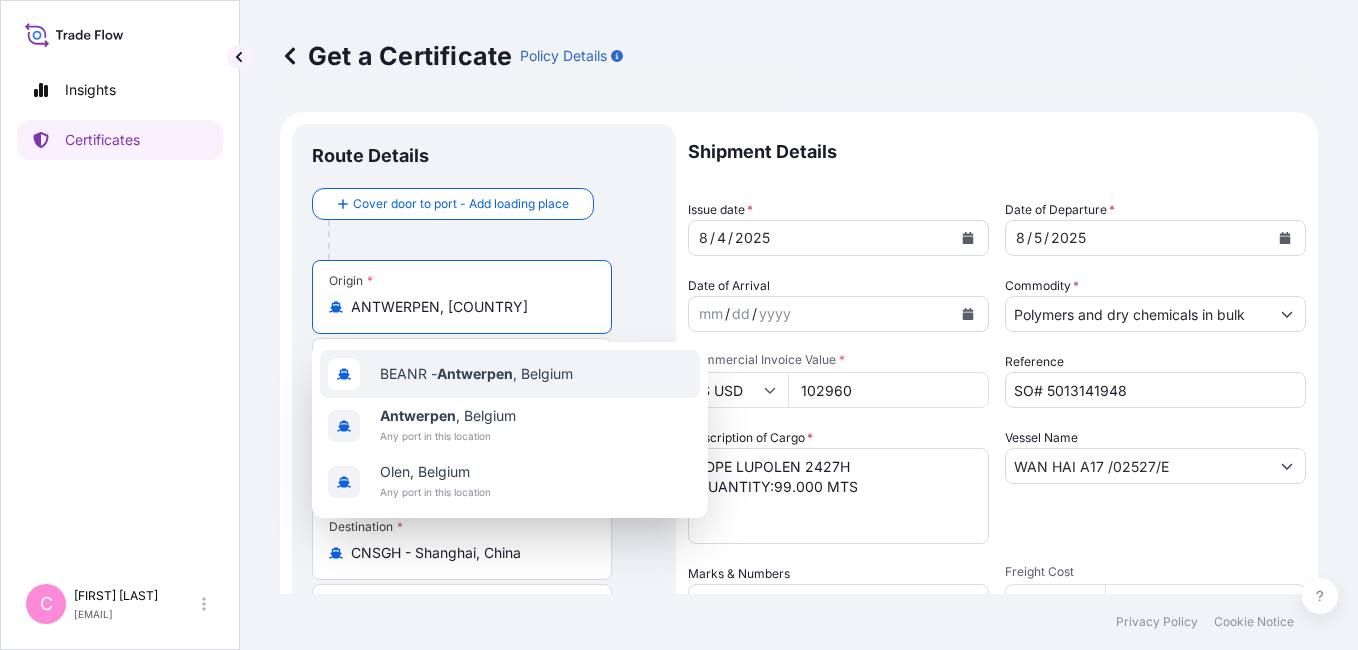click on "BEANR -  Antwerpen , Belgium" at bounding box center (476, 374) 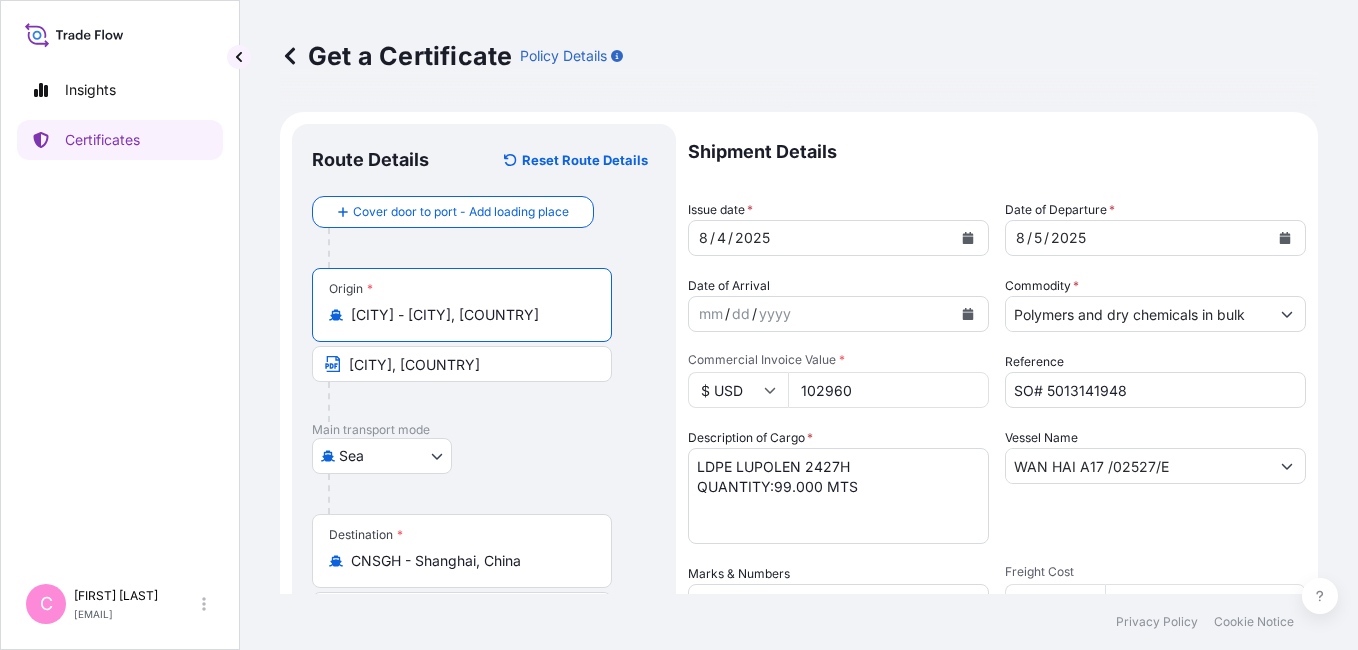 type on "[CITY] - [CITY], [COUNTRY]" 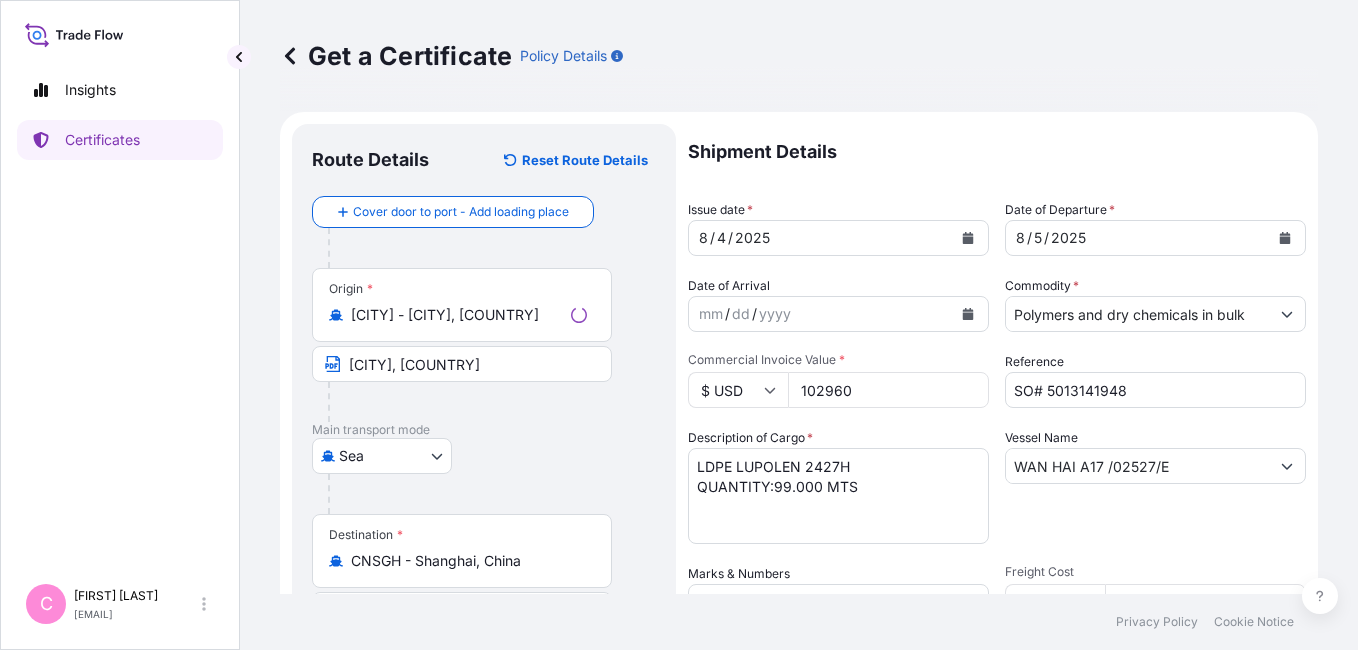 click on "Main transport mode" at bounding box center [484, 430] 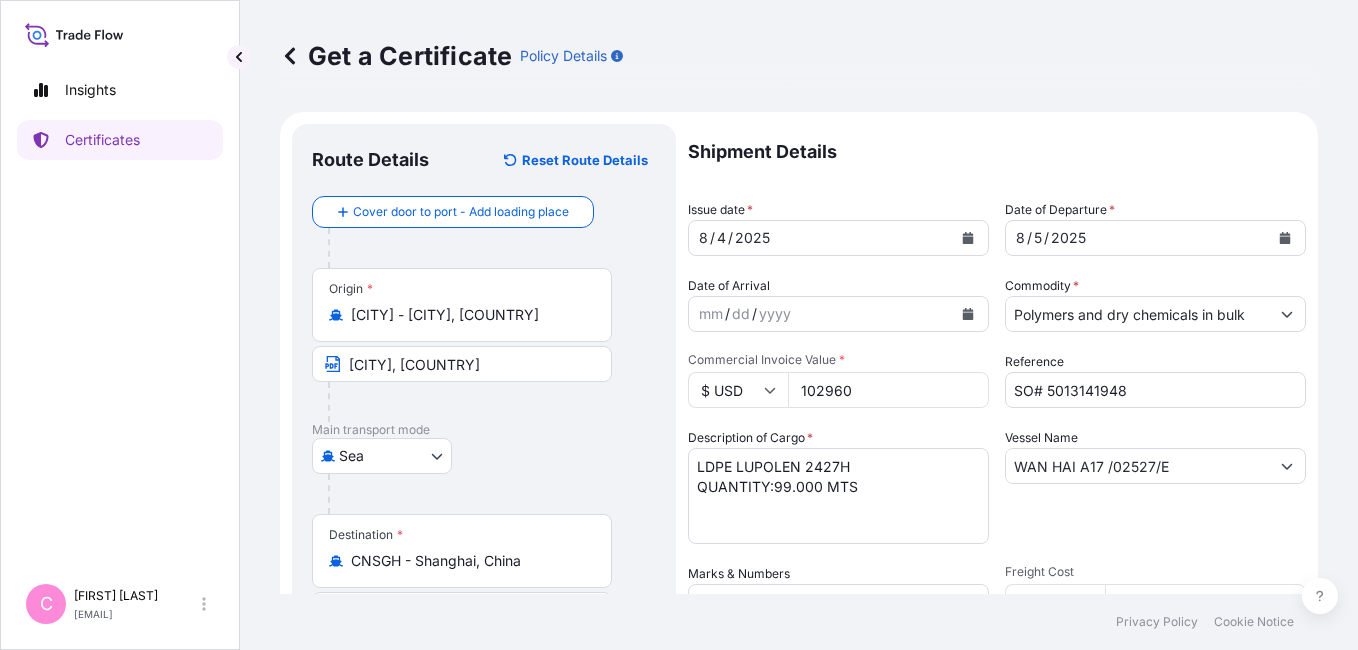 drag, startPoint x: 514, startPoint y: 538, endPoint x: 518, endPoint y: 509, distance: 29.274563 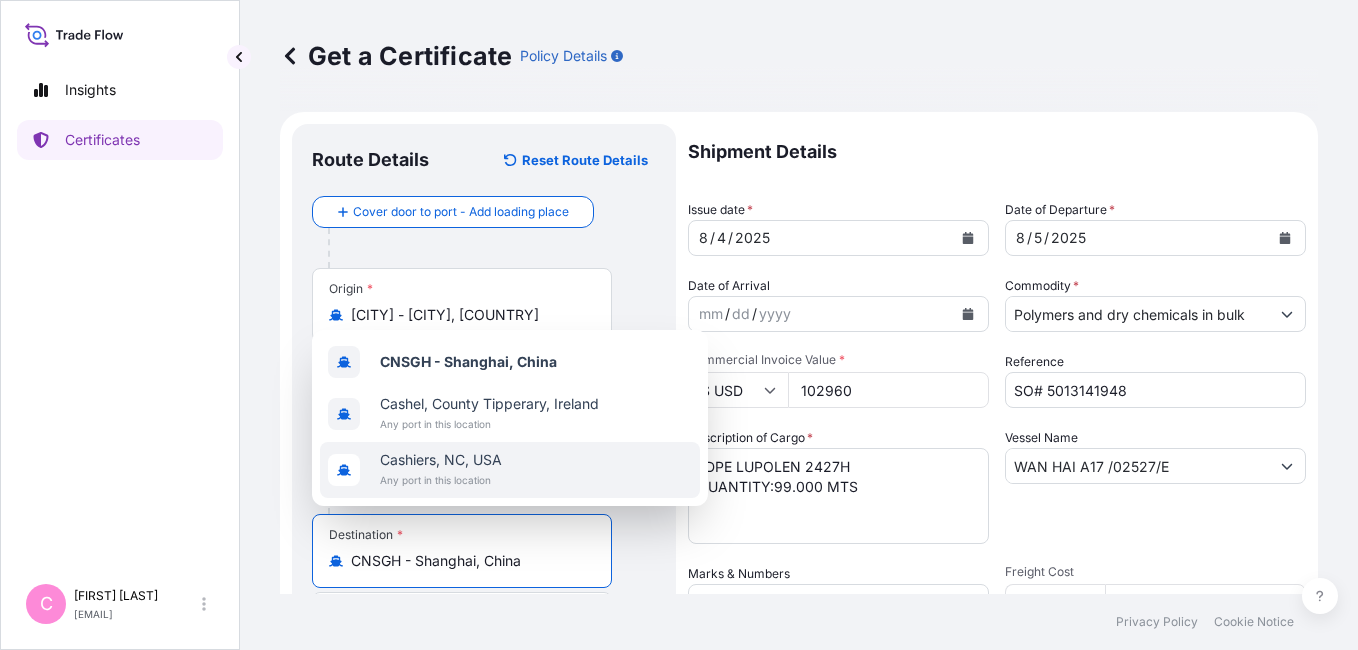 click on "Destination * CNSGH - Shanghai, [COUNTRY] SHANGHAI, [COUNTRY]" at bounding box center [484, 591] 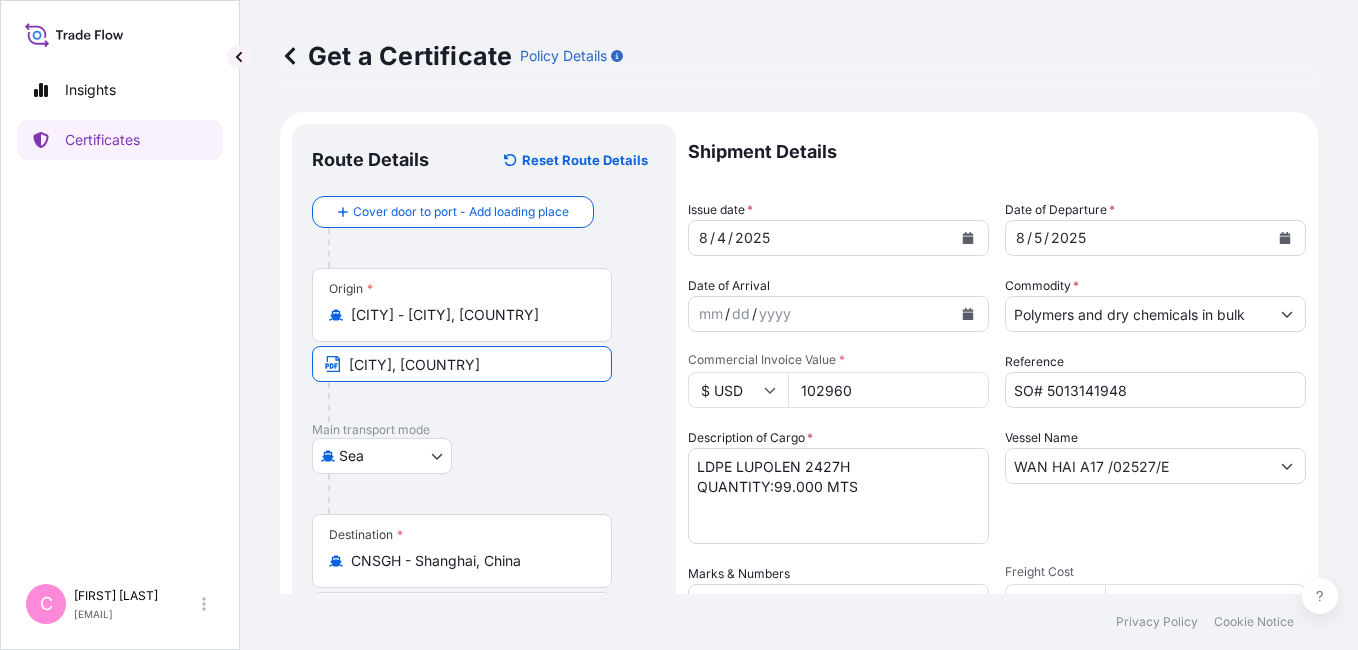 drag, startPoint x: 555, startPoint y: 356, endPoint x: 86, endPoint y: 338, distance: 469.34528 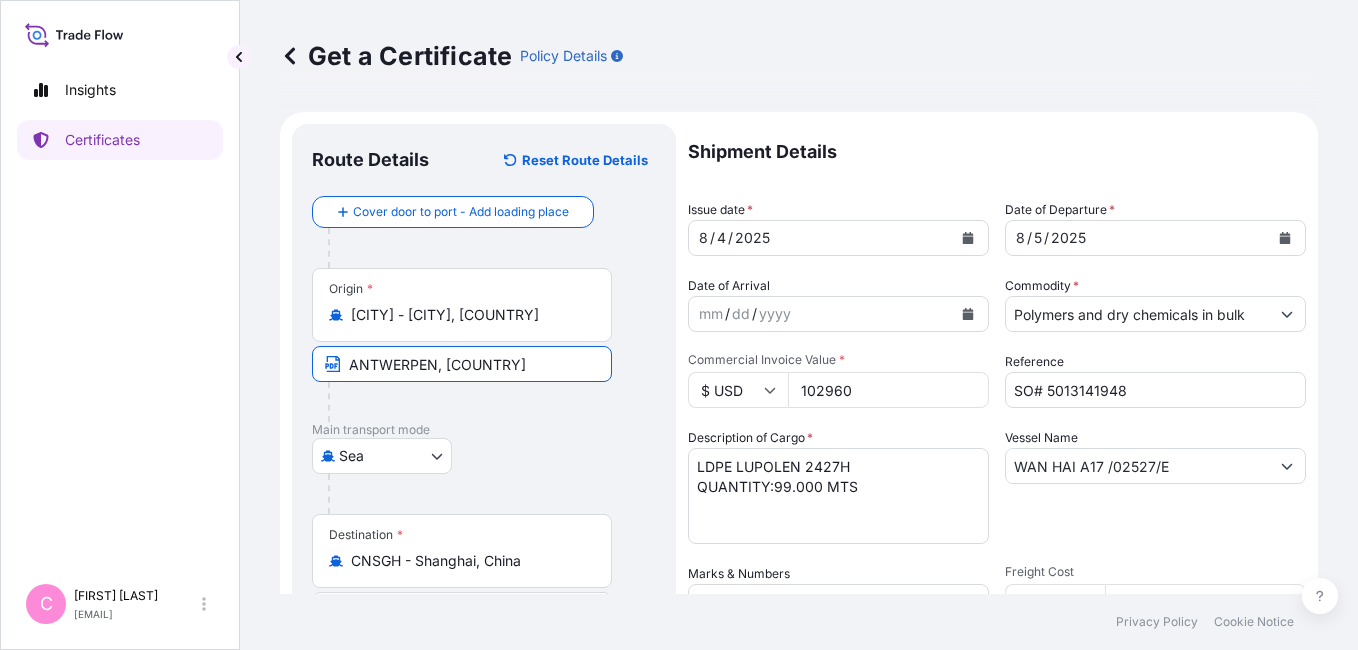 type on "ANTWERPEN, [COUNTRY]" 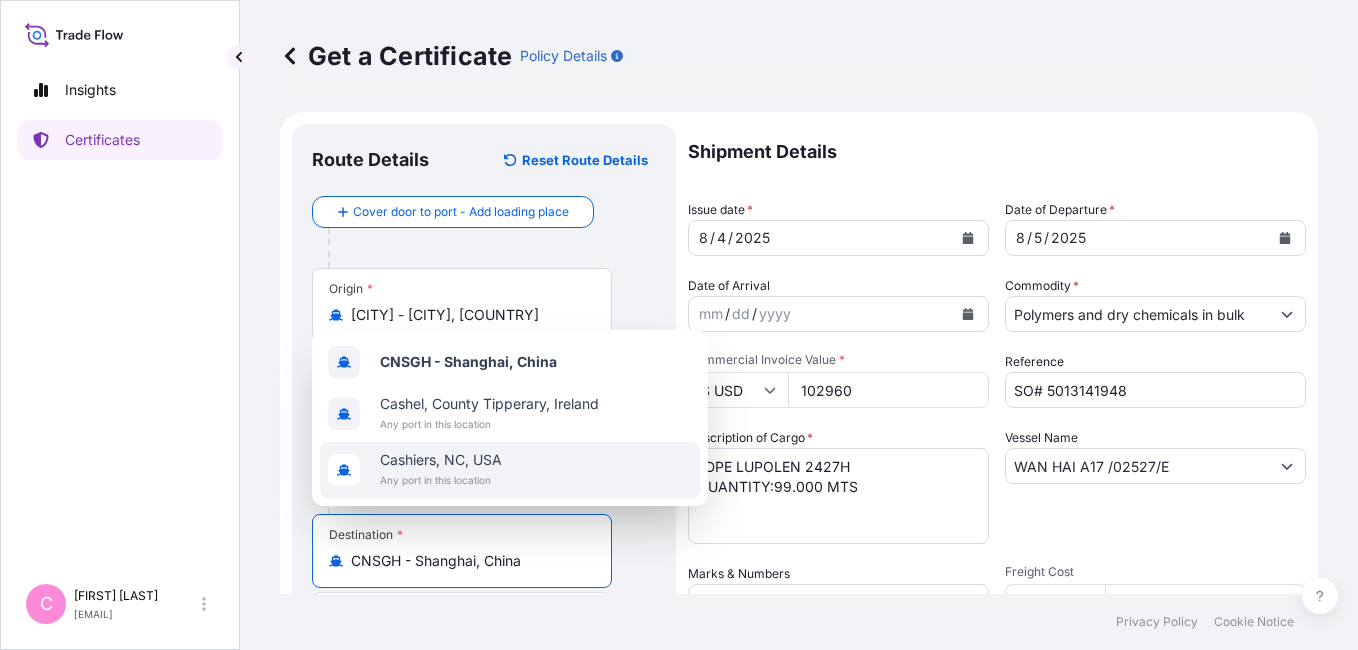 drag, startPoint x: 528, startPoint y: 561, endPoint x: 157, endPoint y: 550, distance: 371.16302 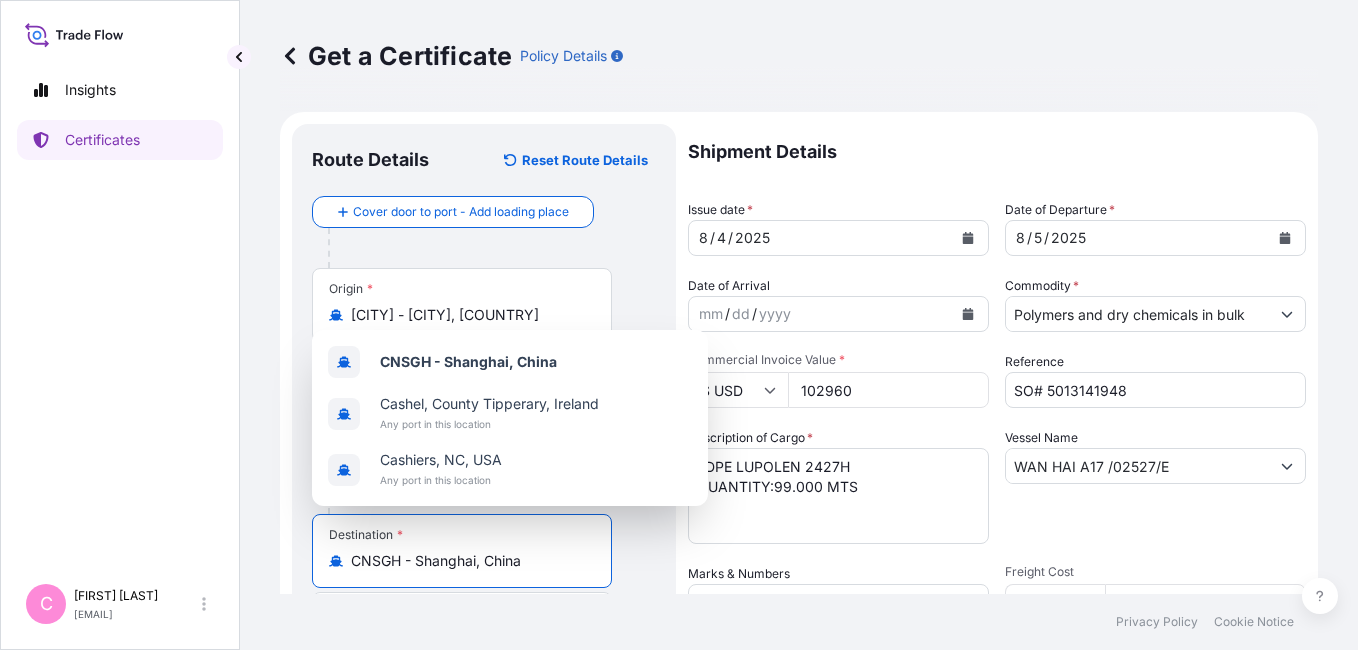 click on "Privacy Policy Cookie Notice" at bounding box center [799, 622] 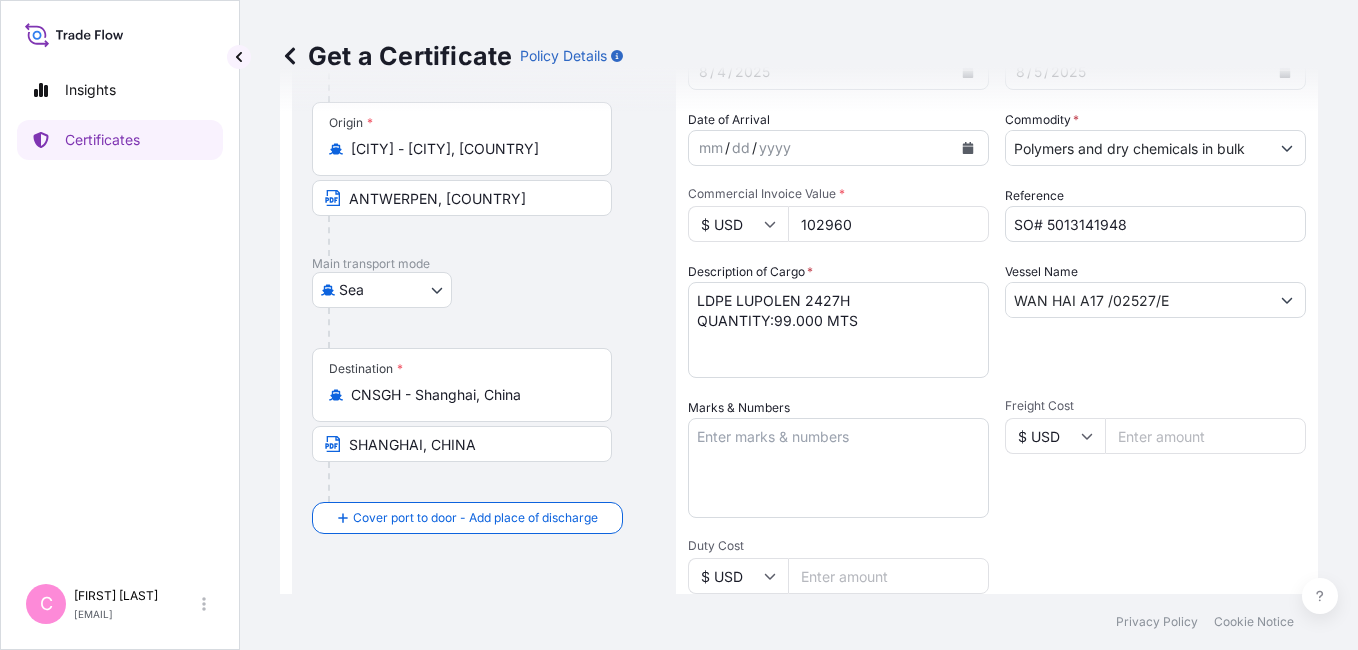 scroll, scrollTop: 185, scrollLeft: 0, axis: vertical 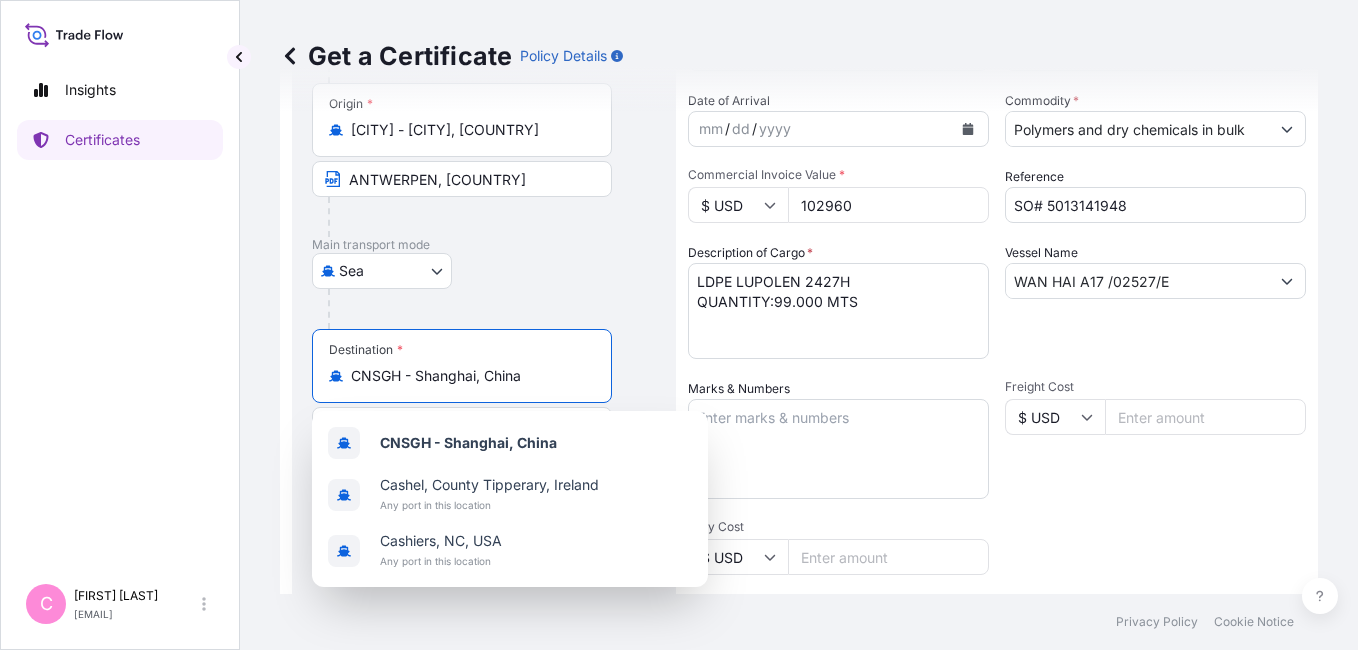drag, startPoint x: 526, startPoint y: 379, endPoint x: 85, endPoint y: 379, distance: 441 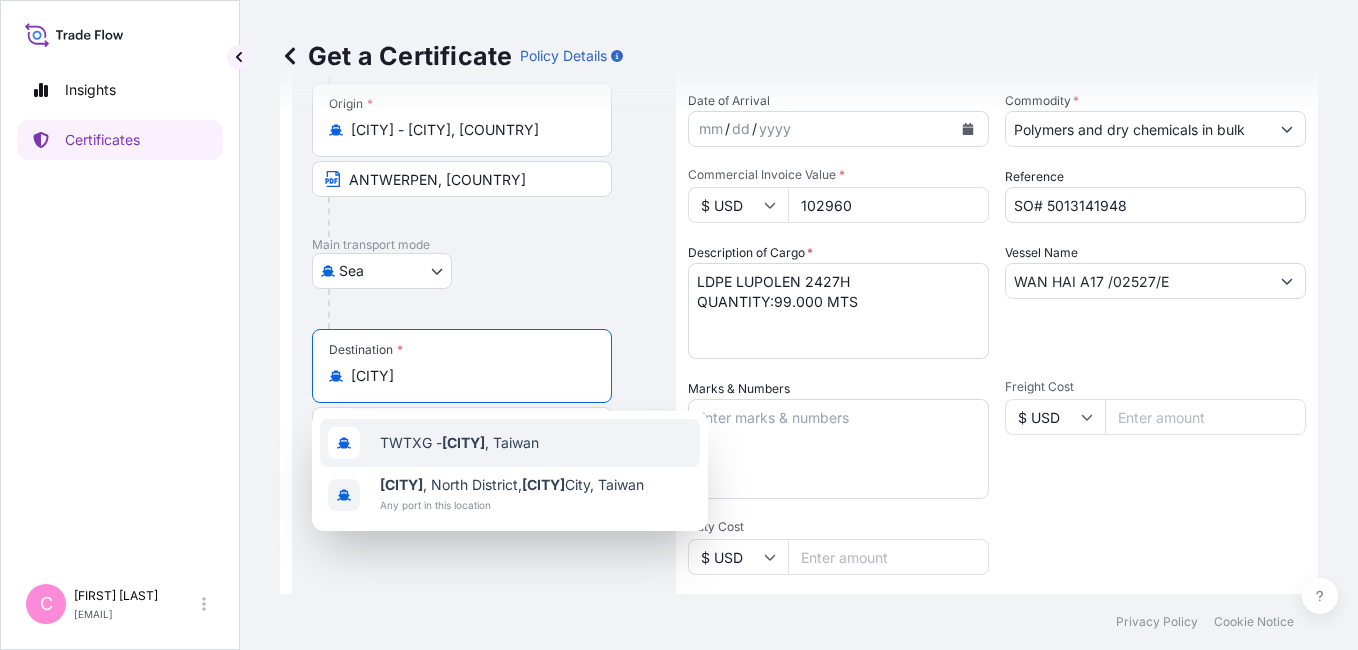 click on "TWTXG -  Taichung , Taiwan" at bounding box center (459, 443) 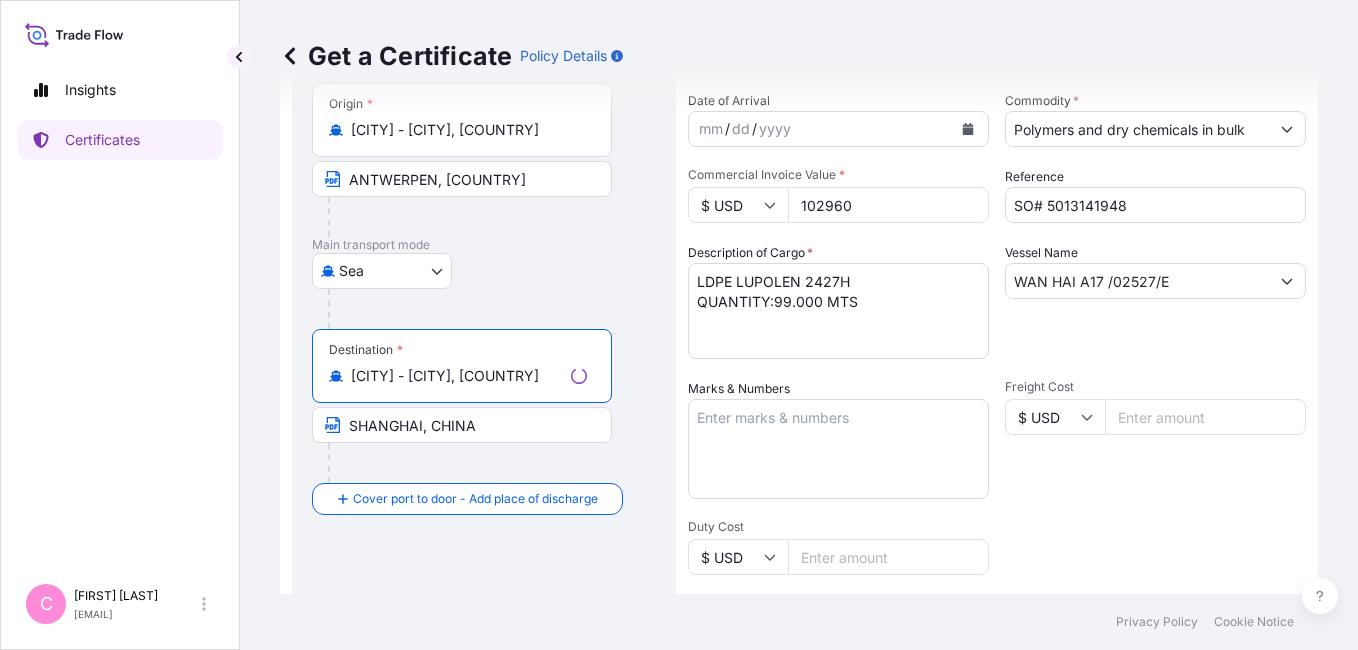 type on "[CITY] - [CITY], [COUNTRY]" 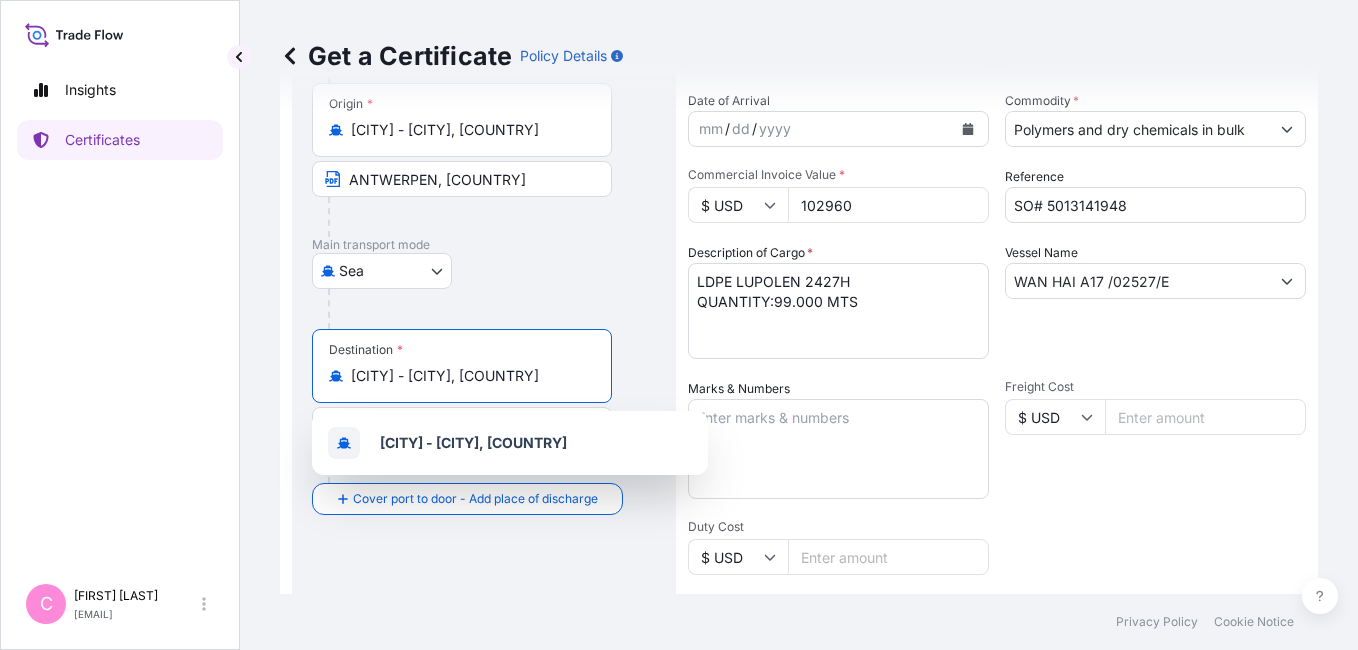 click on "Route Details Reset Route Details   Cover door to port - Add loading place Place of loading Road / Inland Road / Inland Origin * BEANR - Antwerpen, [COUNTRY] [CITY] PORT, [COUNTRY] Cover port to door - Add place of discharge Road / Inland Road / Inland Place of Discharge" at bounding box center [484, 519] 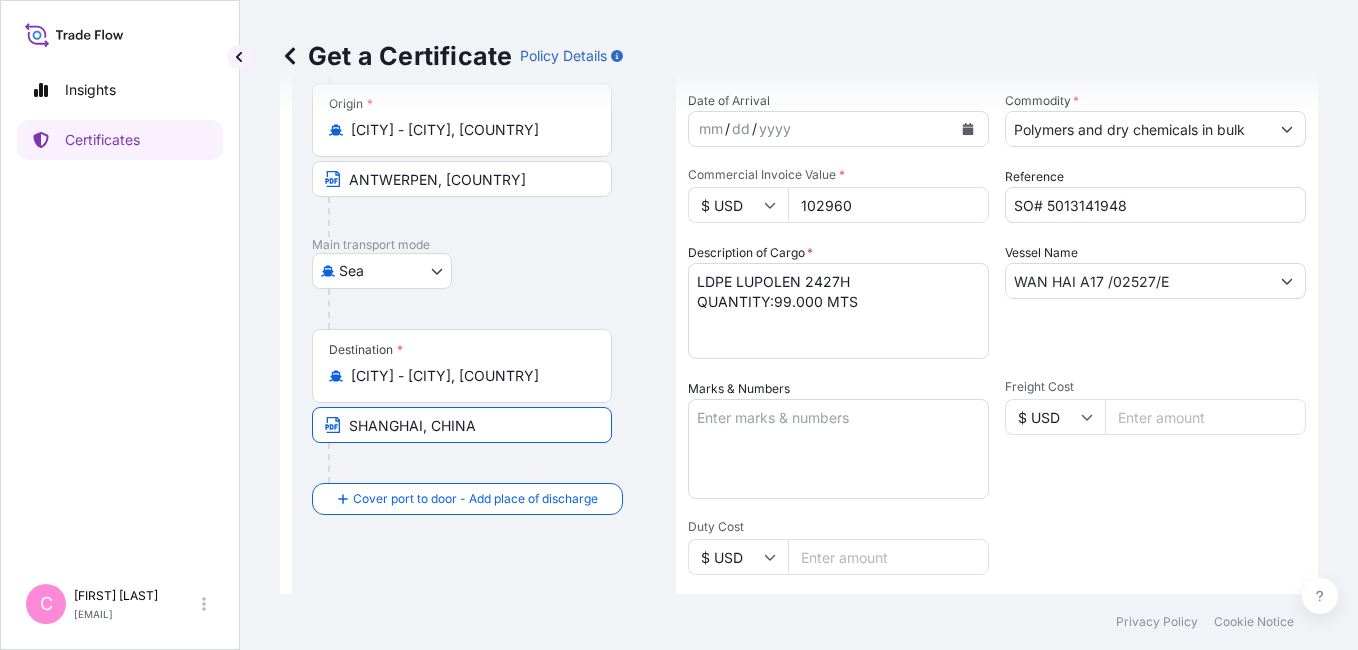 drag, startPoint x: 540, startPoint y: 426, endPoint x: 0, endPoint y: 424, distance: 540.0037 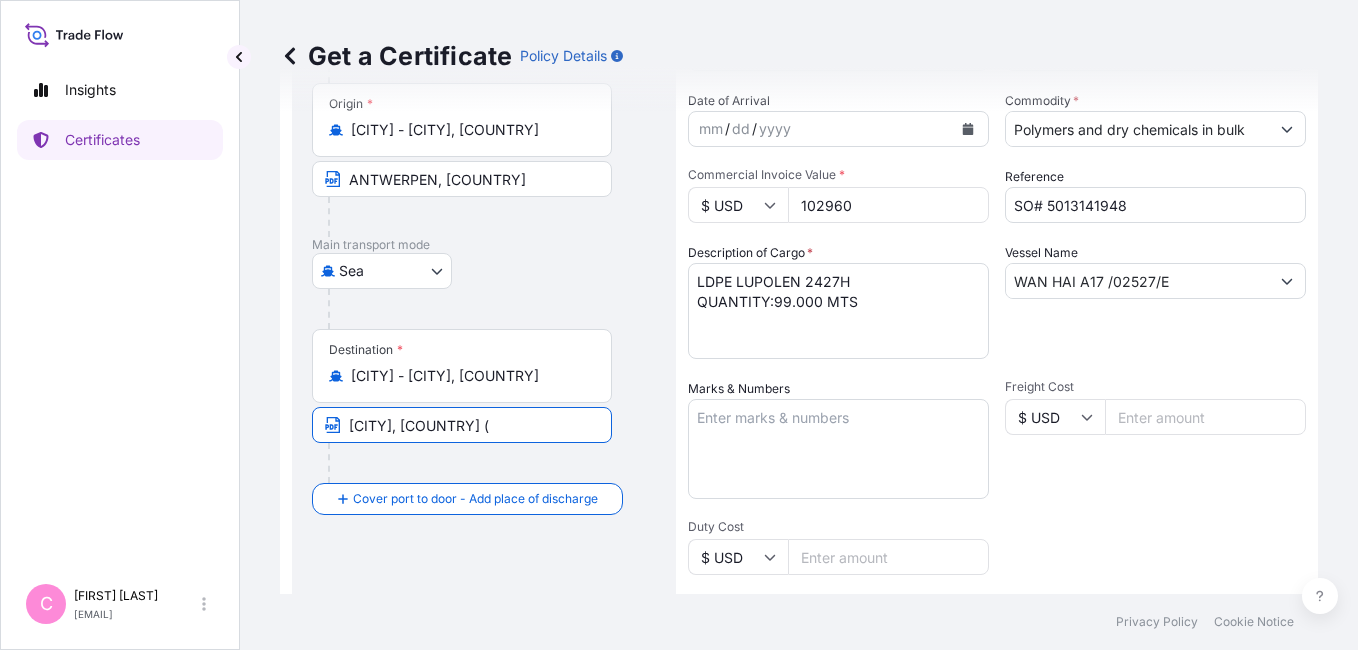 paste on "PORT OF DISCHARGE: [CITY], [COUNTRY]" 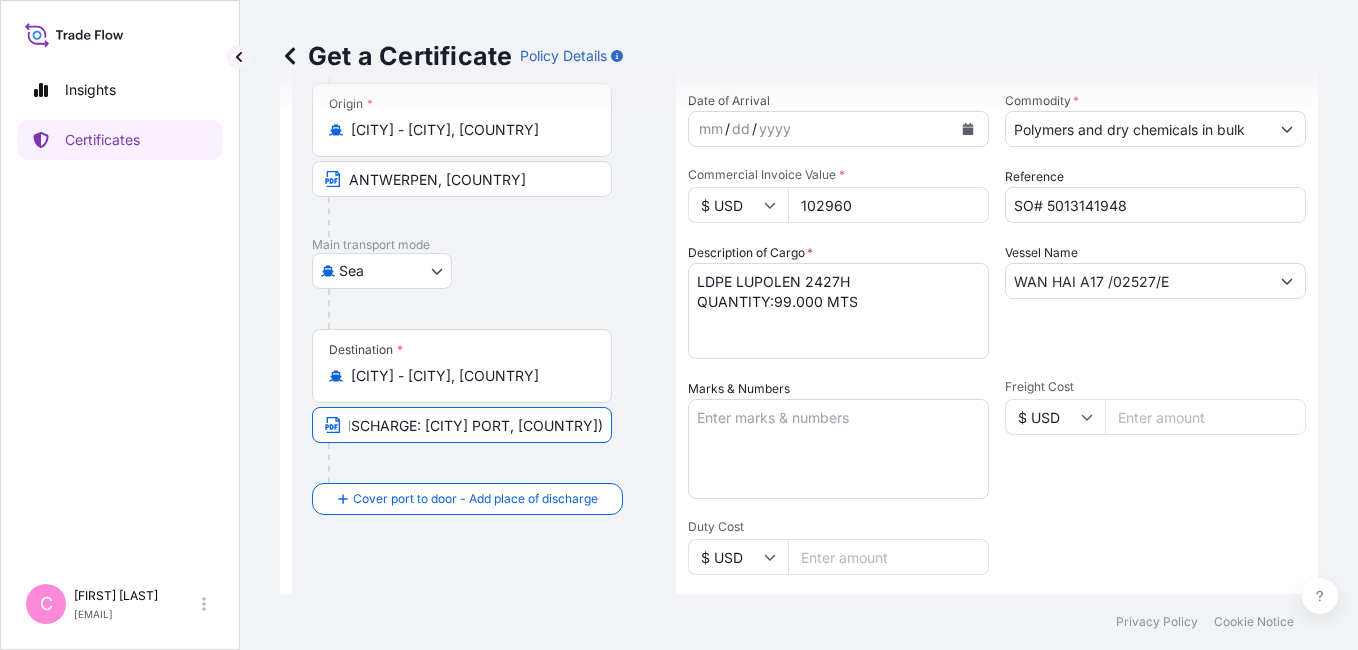 scroll, scrollTop: 0, scrollLeft: 267, axis: horizontal 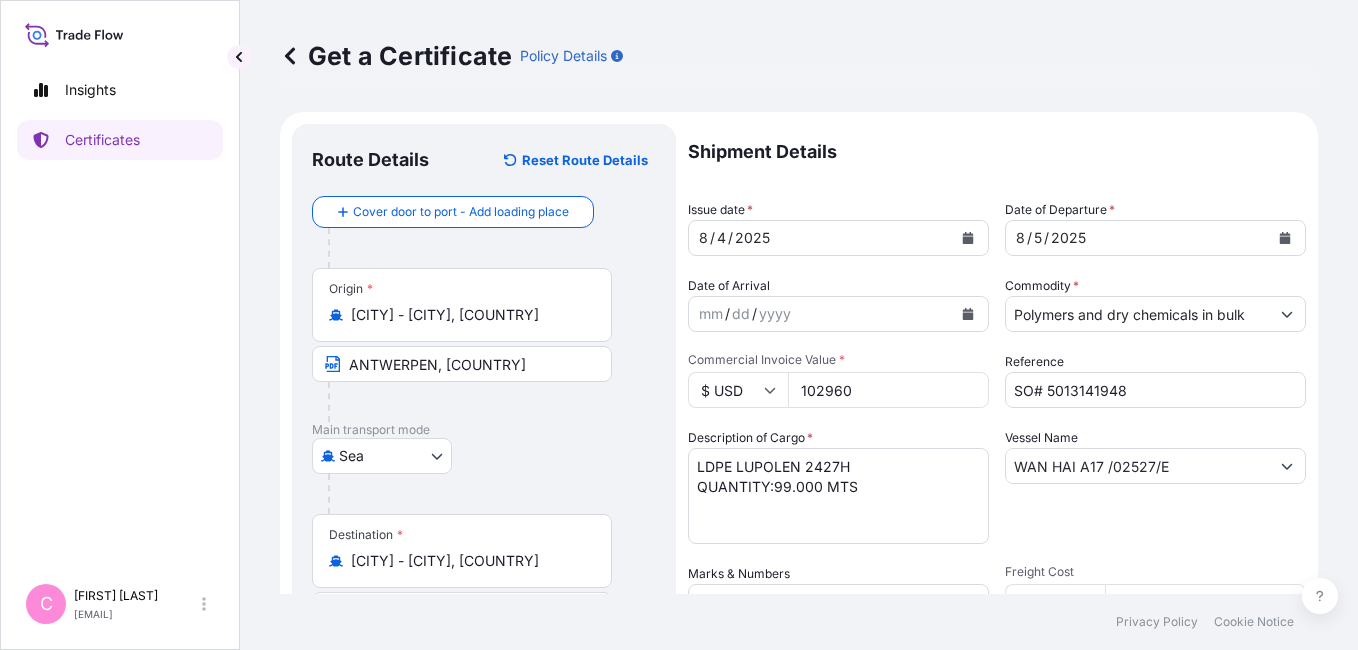 click 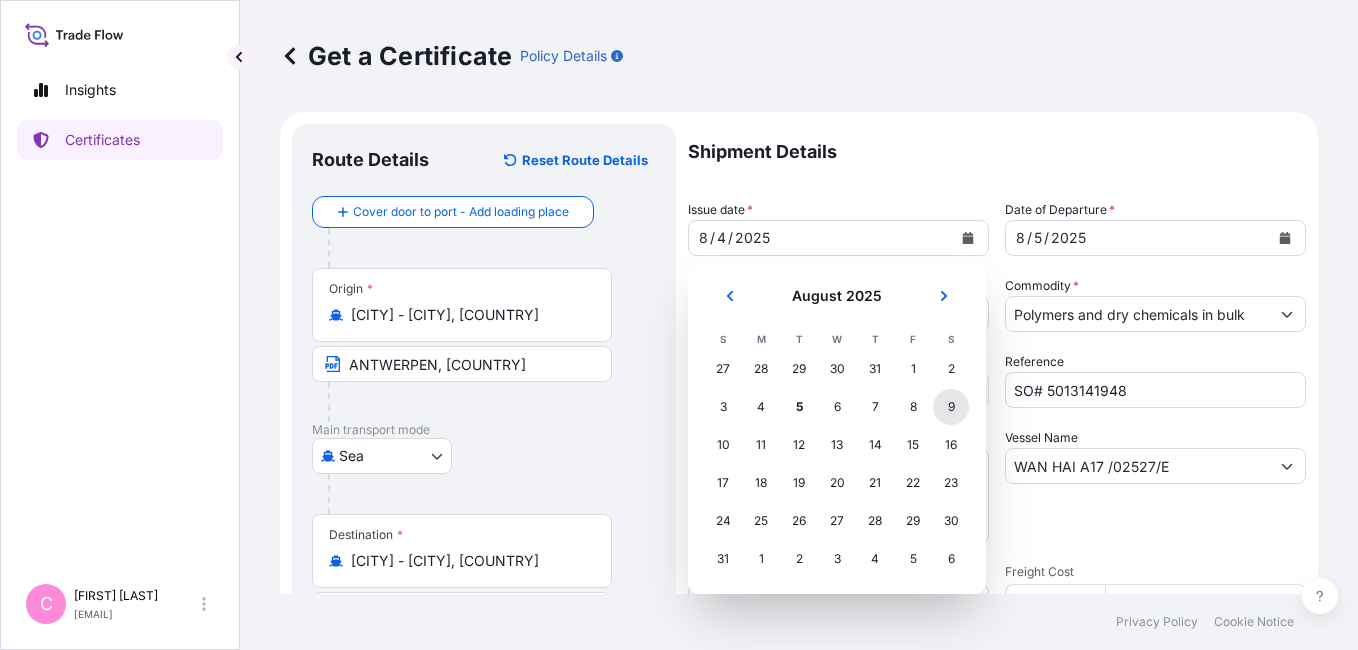click on "9" at bounding box center [951, 407] 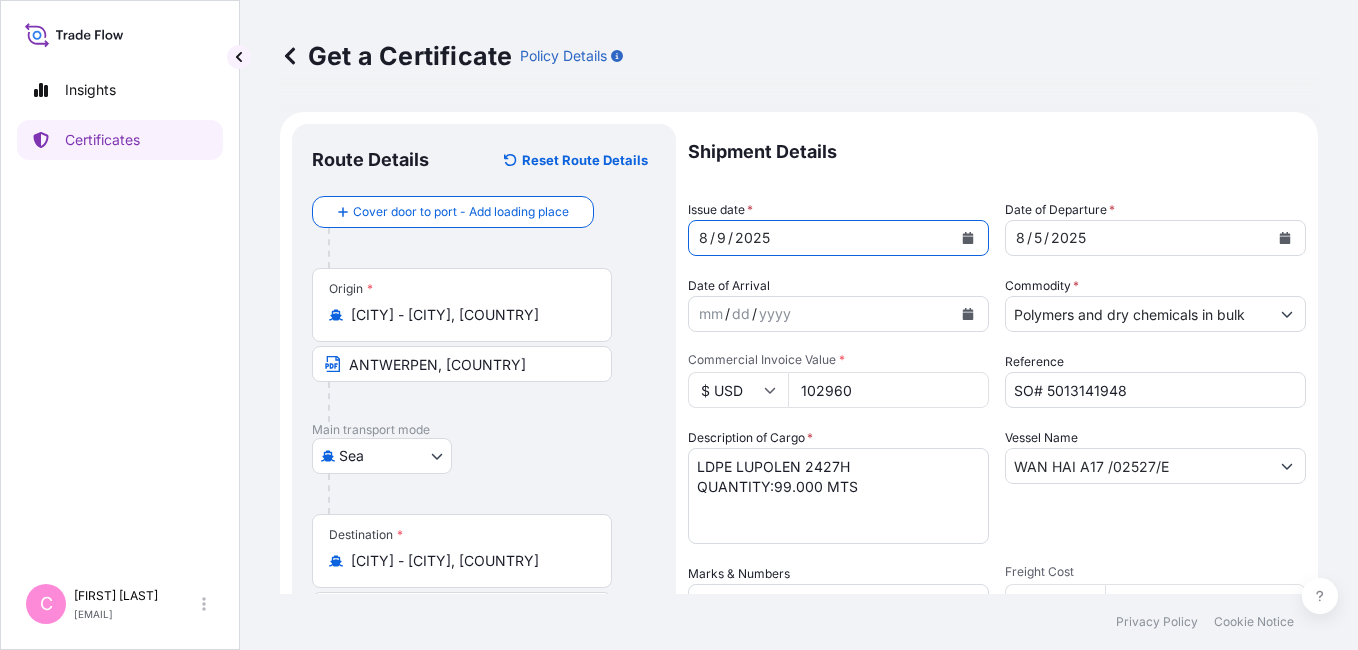 click 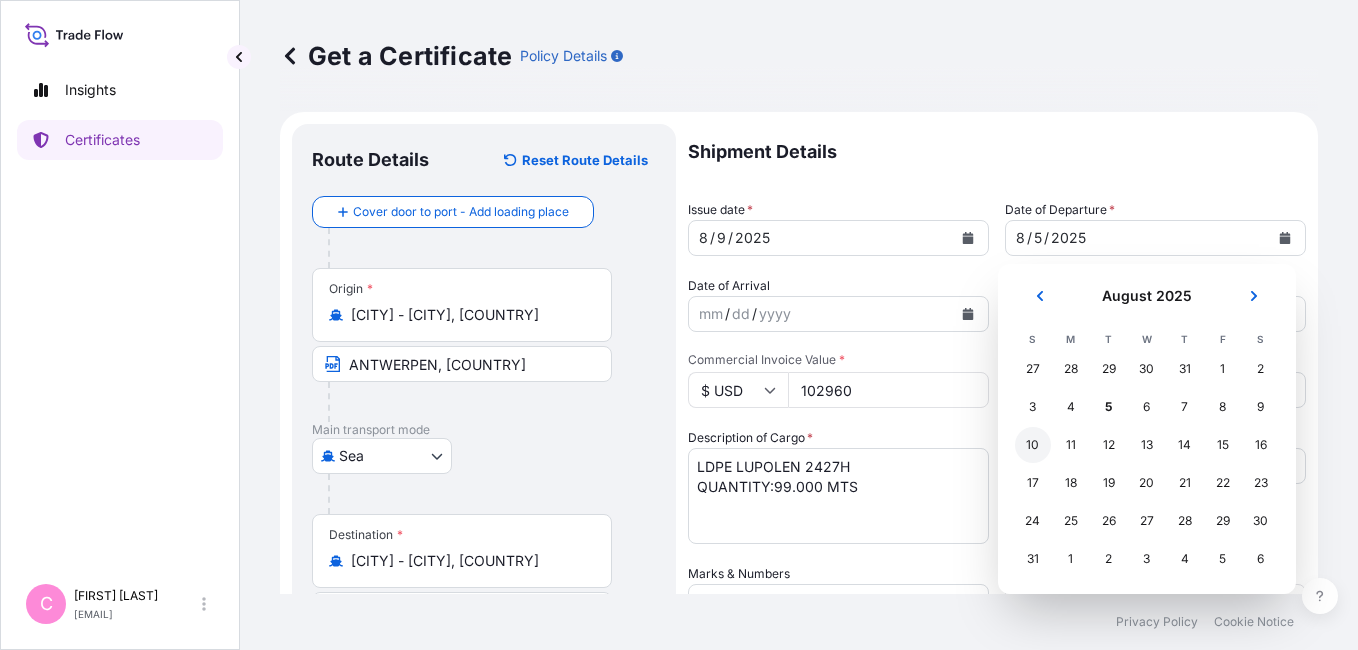 click on "10" at bounding box center [1033, 445] 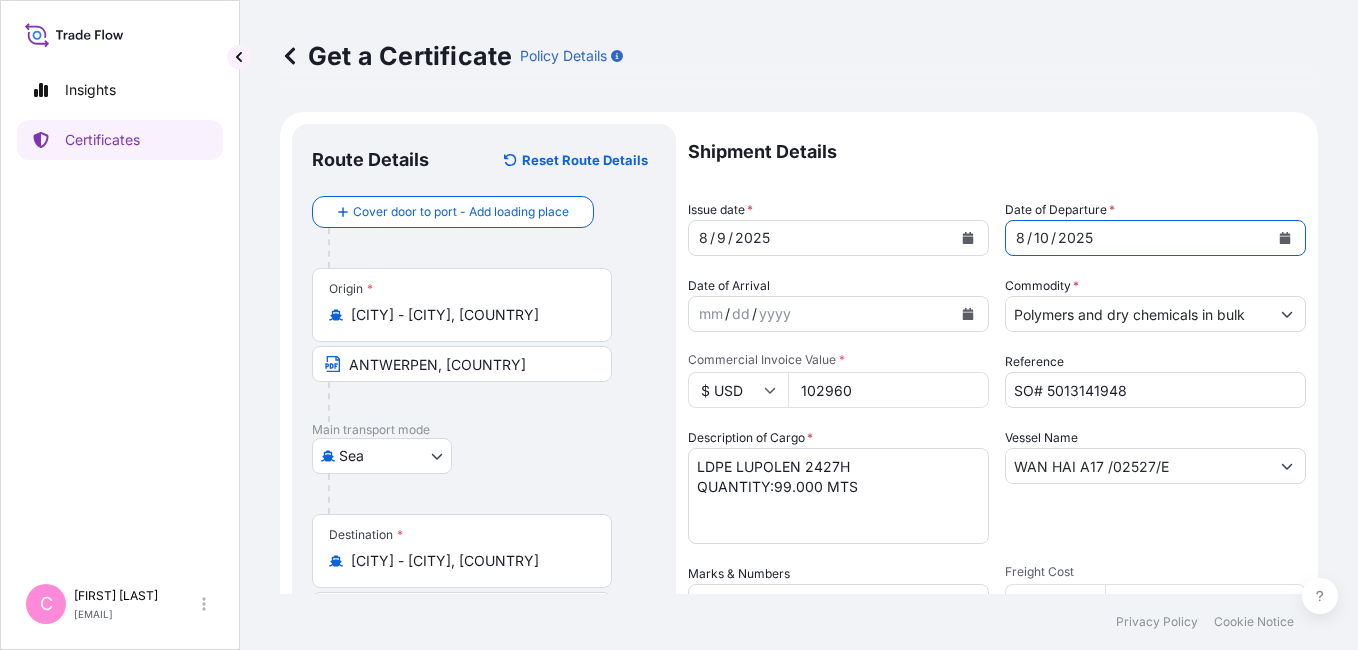 click on "102960" at bounding box center [888, 390] 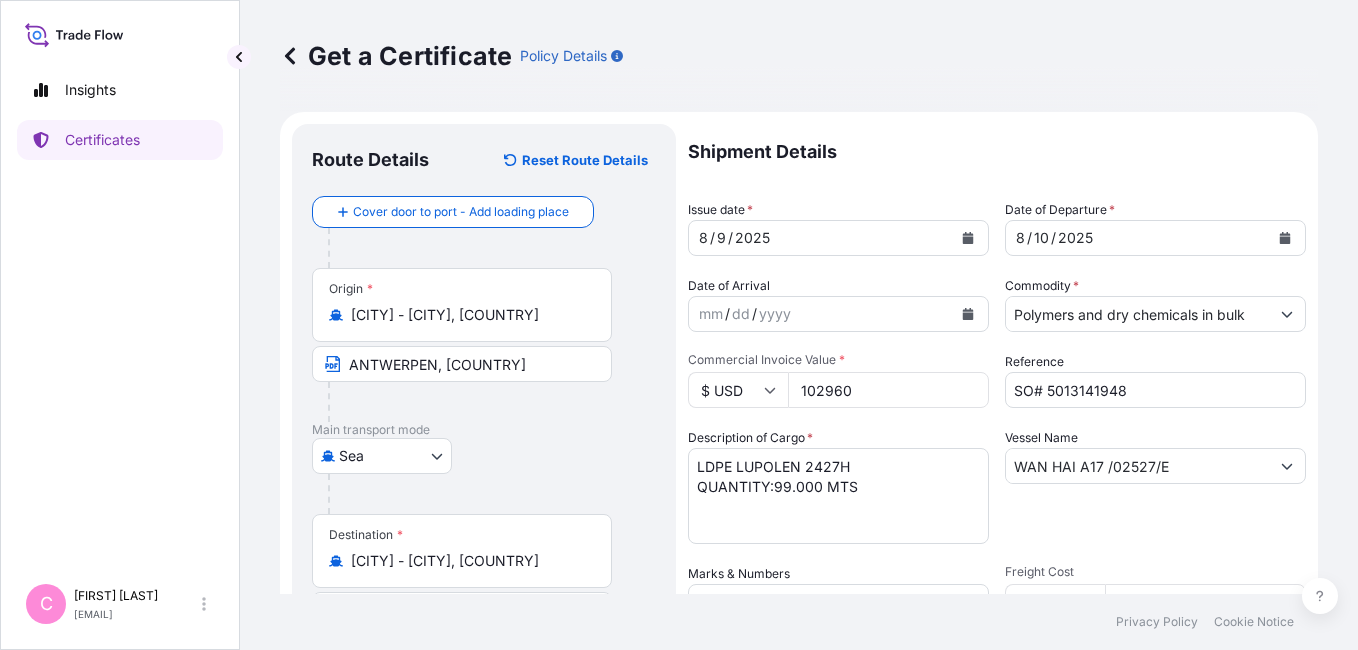 click on "102960" at bounding box center (888, 390) 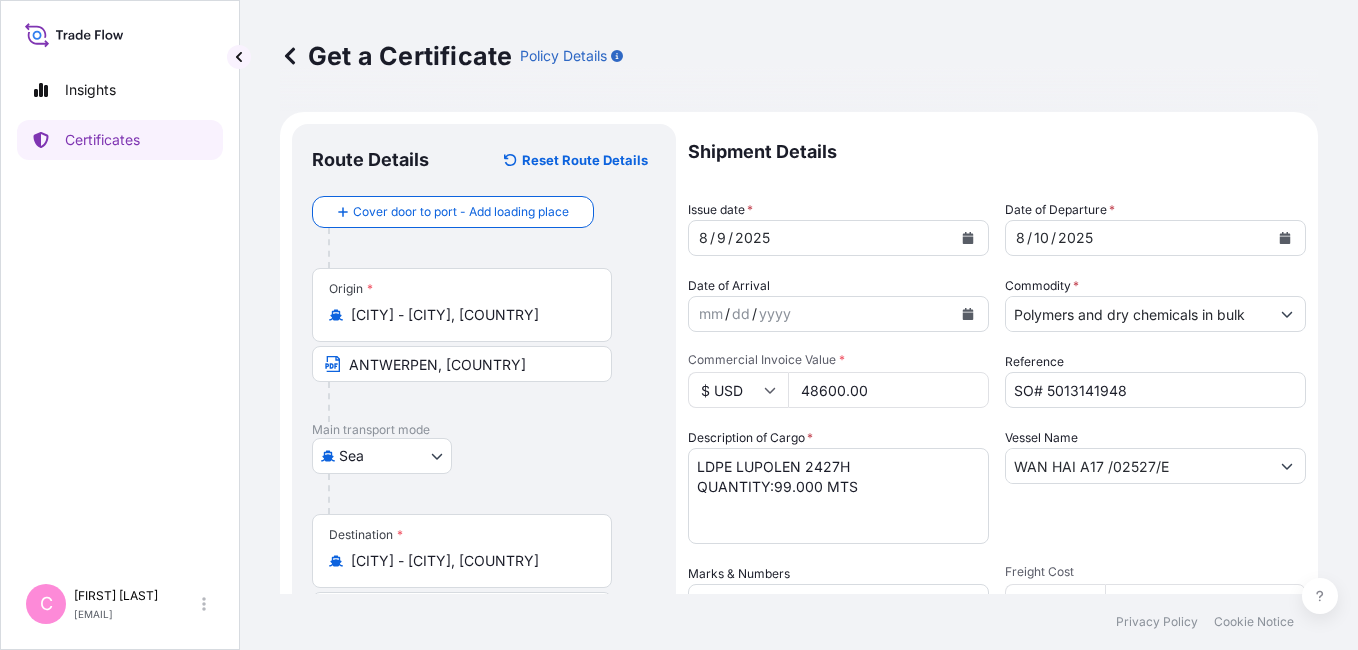 type on "48600.00" 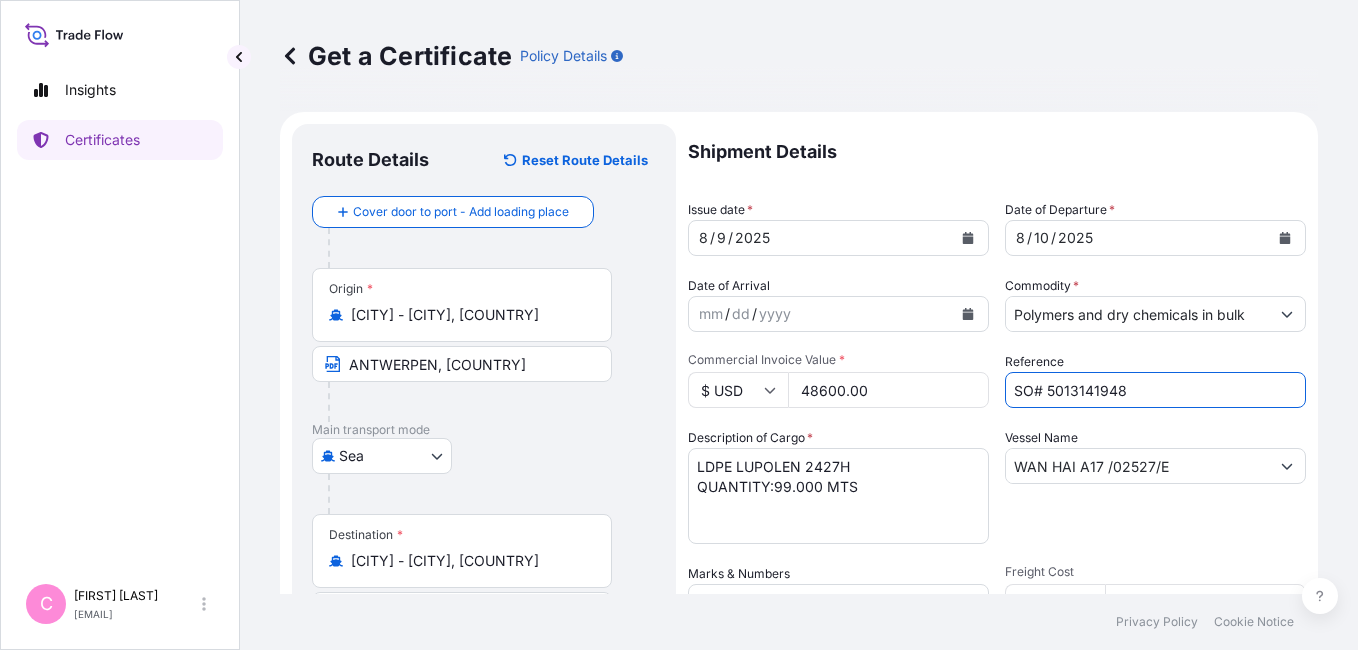 paste on "69825" 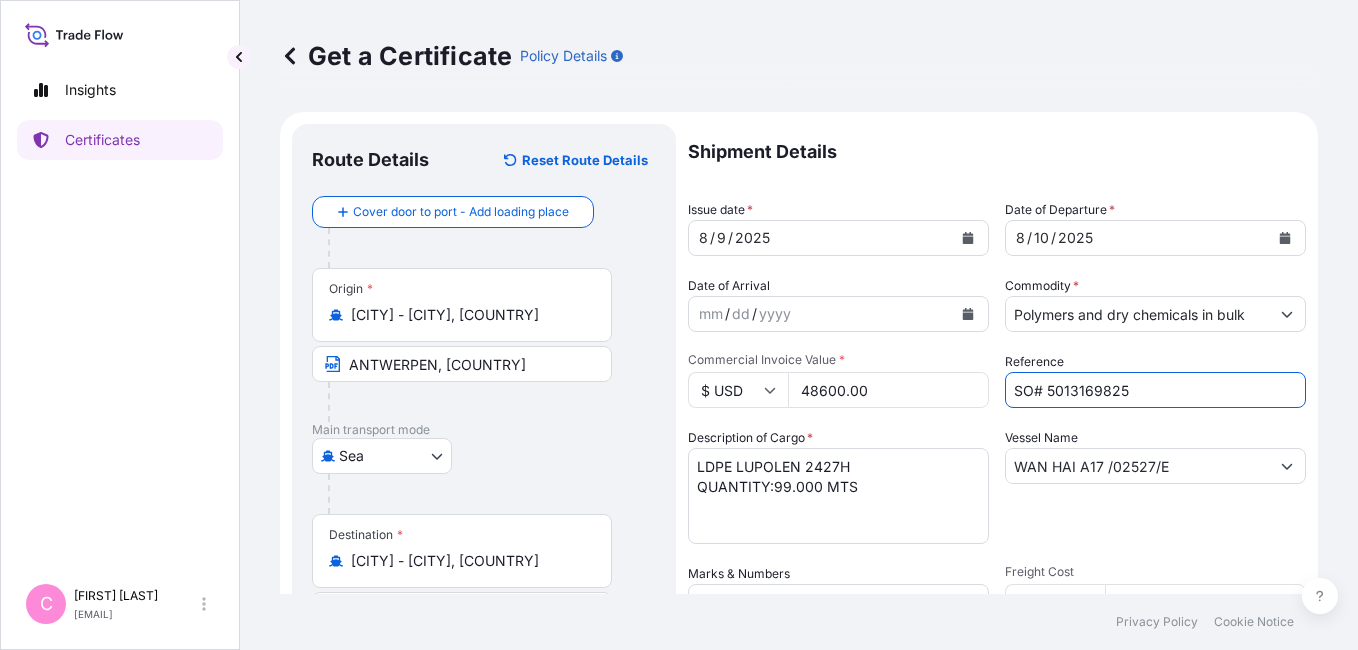 type on "SO# 5013169825" 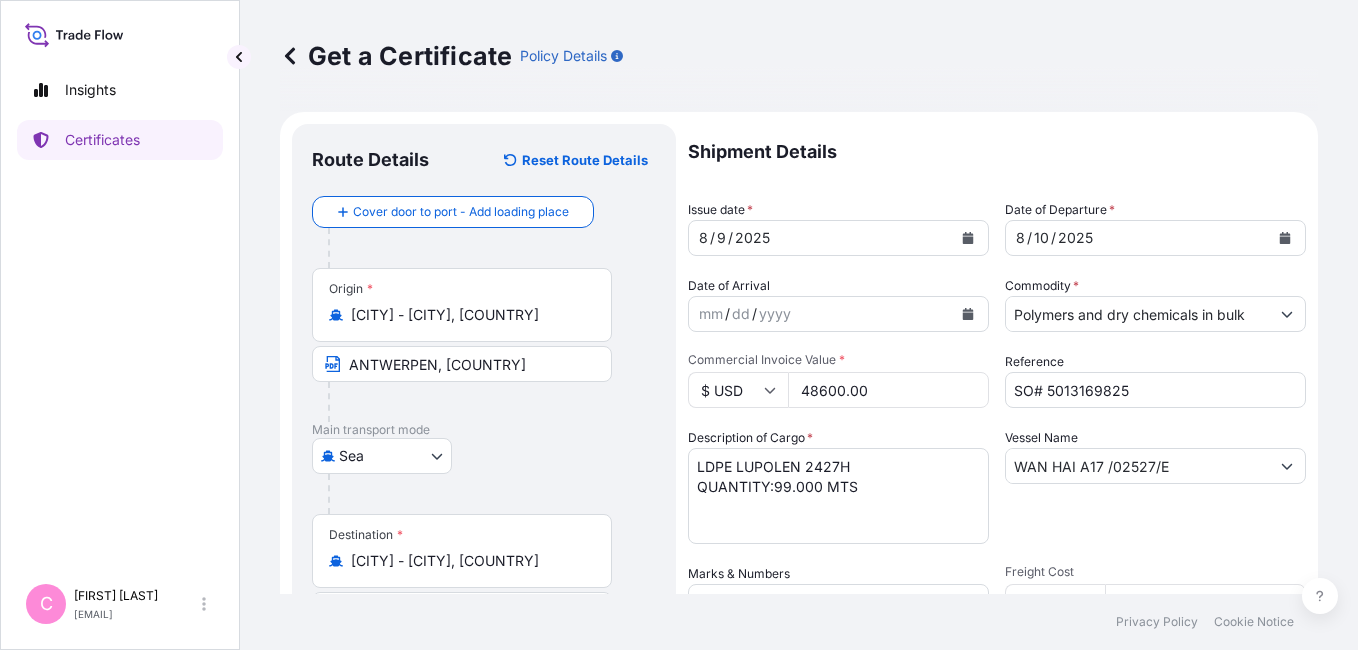 click on "Sea Air Road Sea" at bounding box center [484, 456] 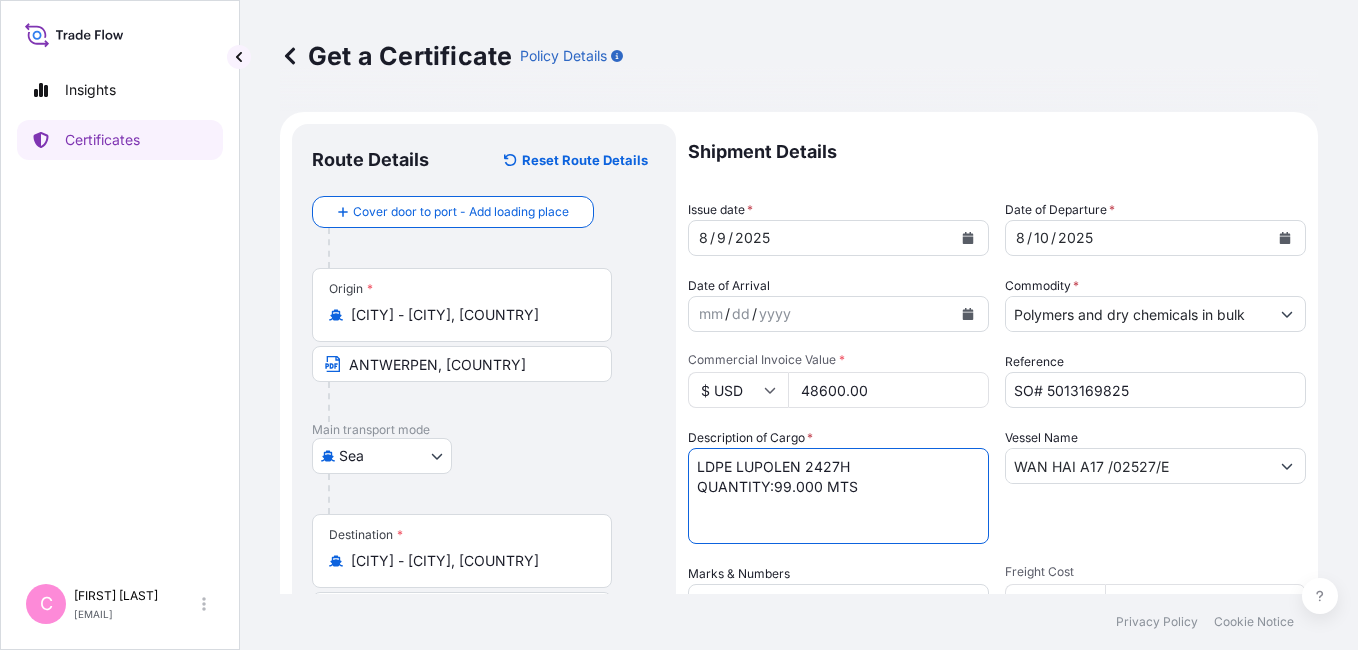 drag, startPoint x: 880, startPoint y: 491, endPoint x: 812, endPoint y: 470, distance: 71.168816 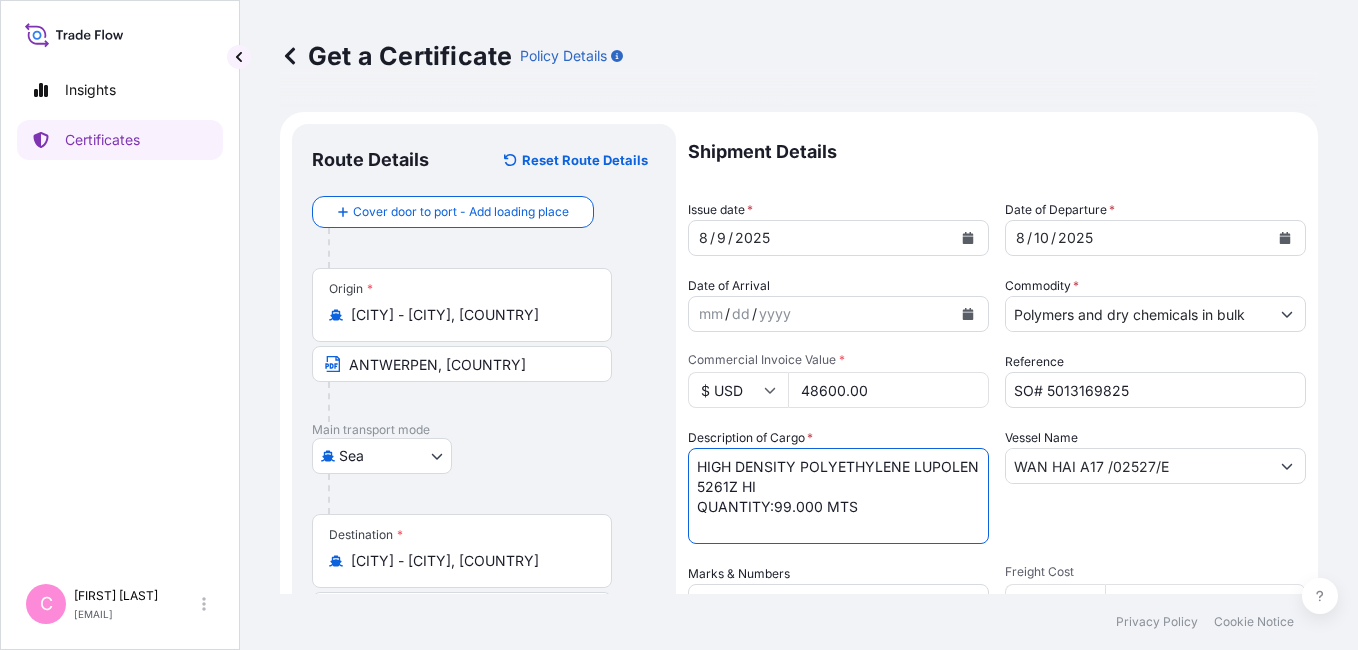 click on "LDPE LUPOLEN 2427H
QUANTITY:99.000 MTS" at bounding box center (838, 496) 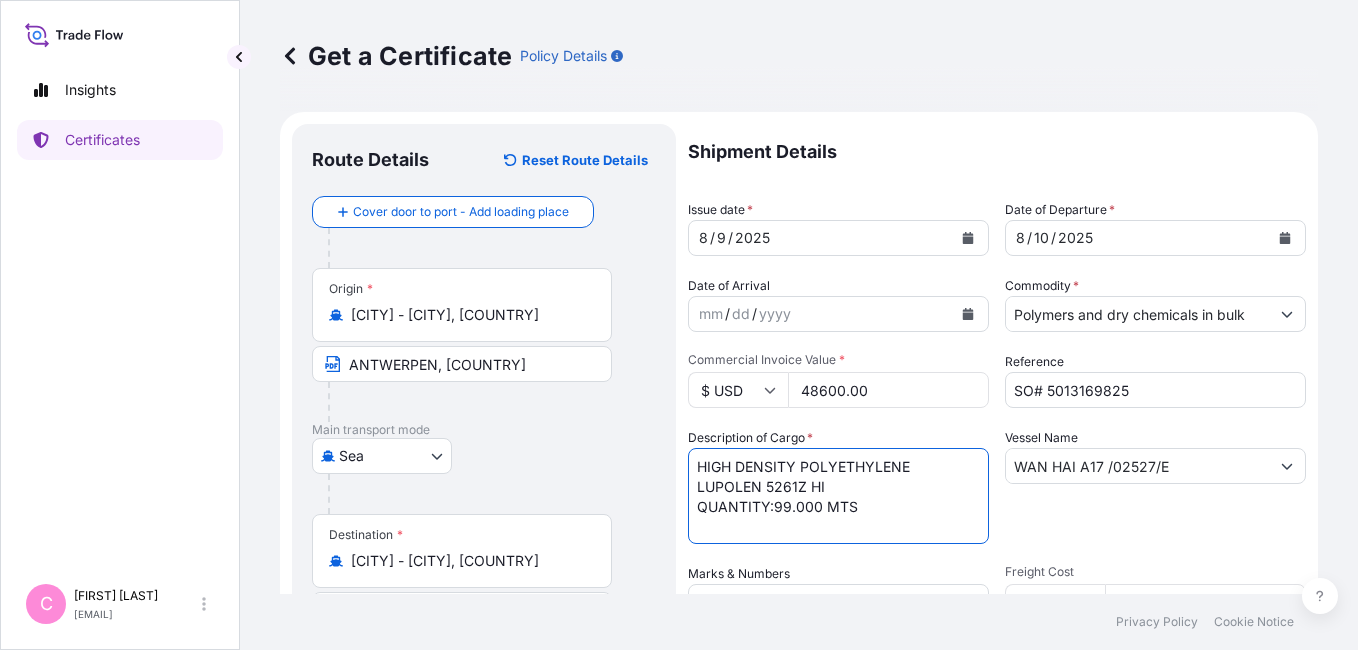 drag, startPoint x: 774, startPoint y: 506, endPoint x: 920, endPoint y: 506, distance: 146 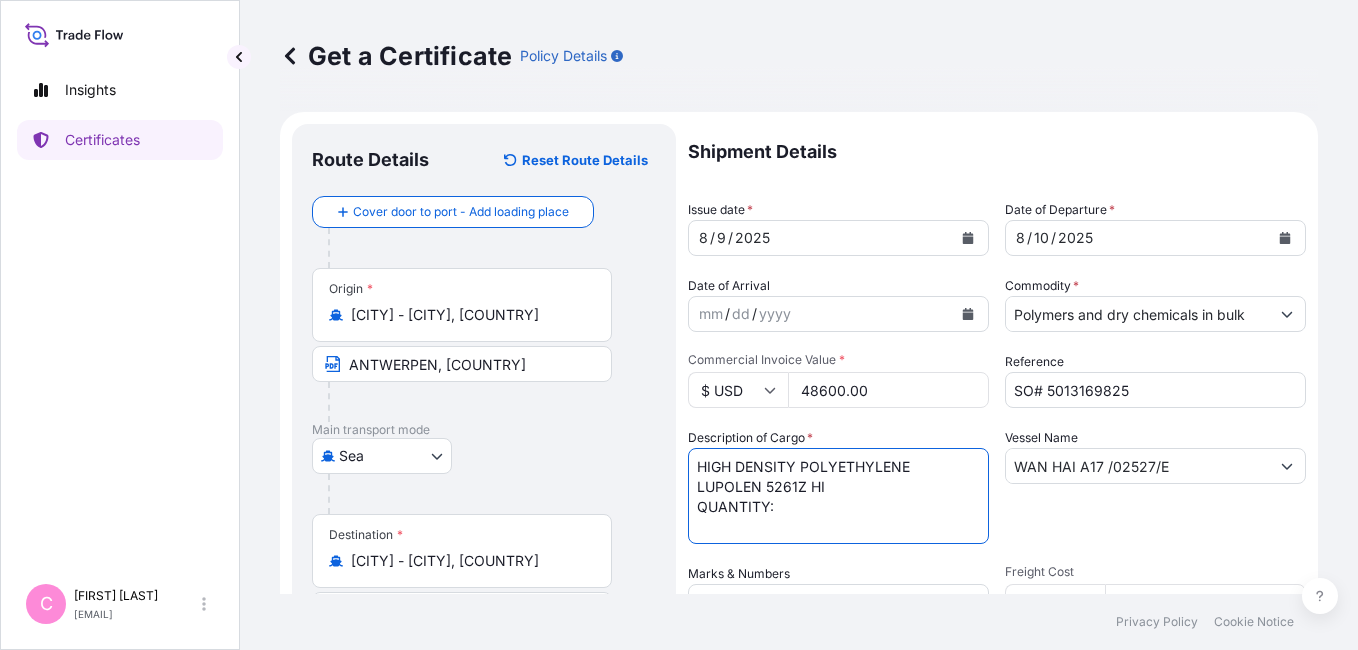 paste on "20.000 MTS" 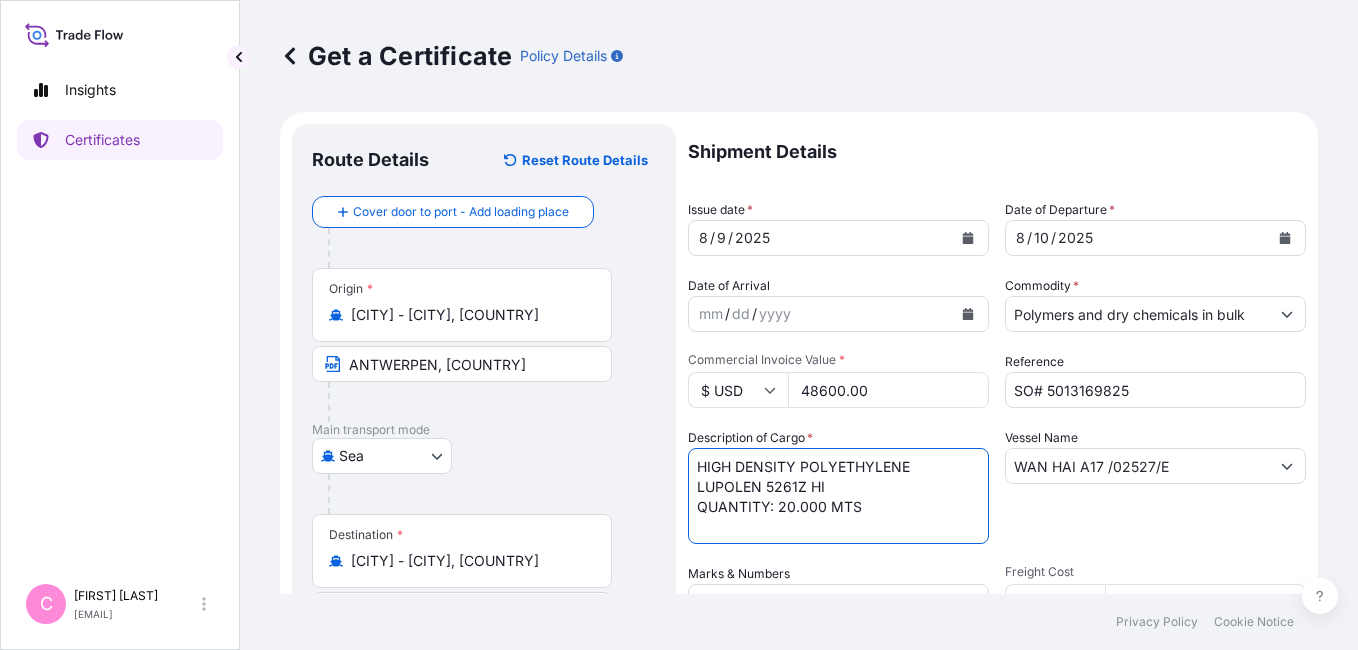type on "HIGH DENSITY POLYETHYLENE
LUPOLEN 5261Z HI
QUANTITY: 20.000 MTS" 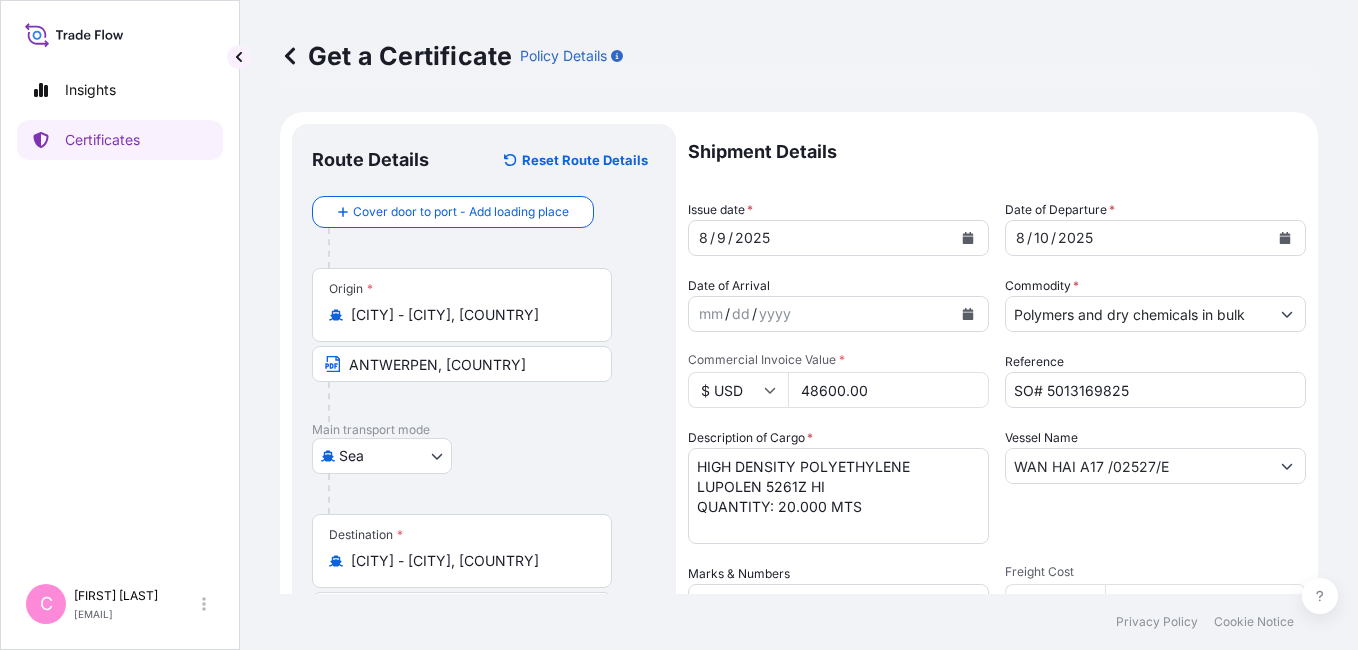 click on "Sea Air Road Sea" at bounding box center [484, 456] 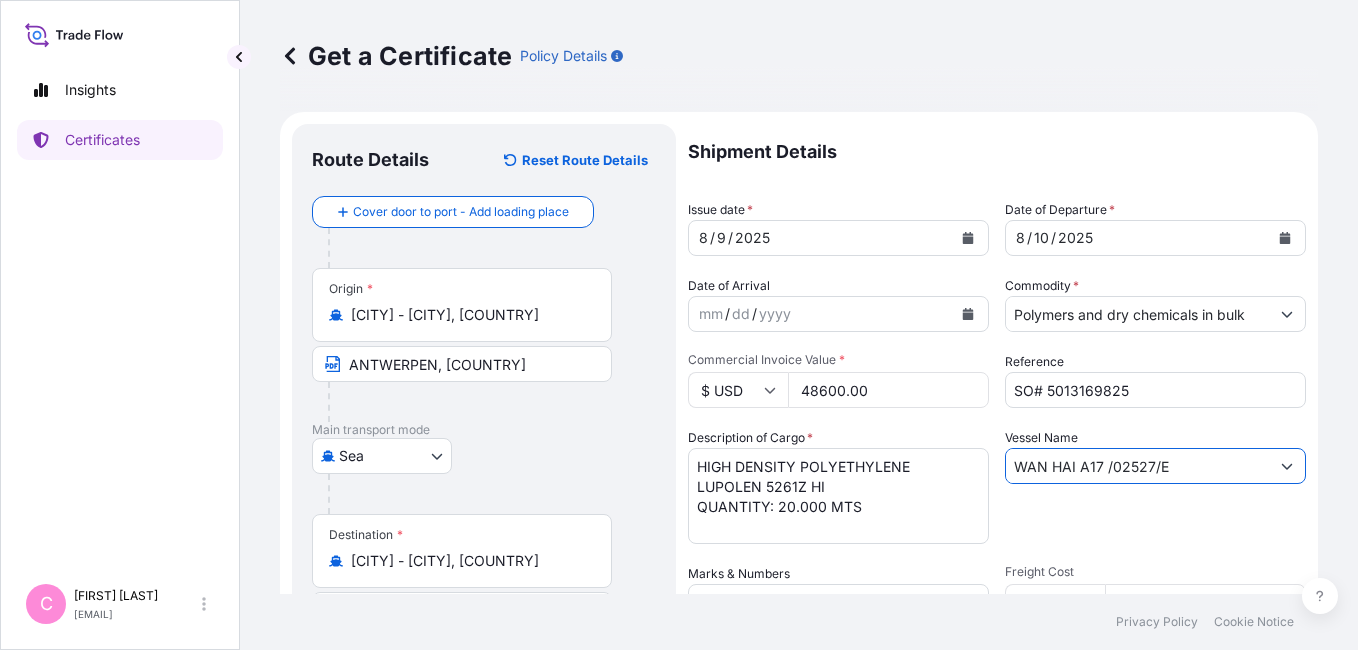 drag, startPoint x: 1200, startPoint y: 472, endPoint x: 765, endPoint y: 472, distance: 435 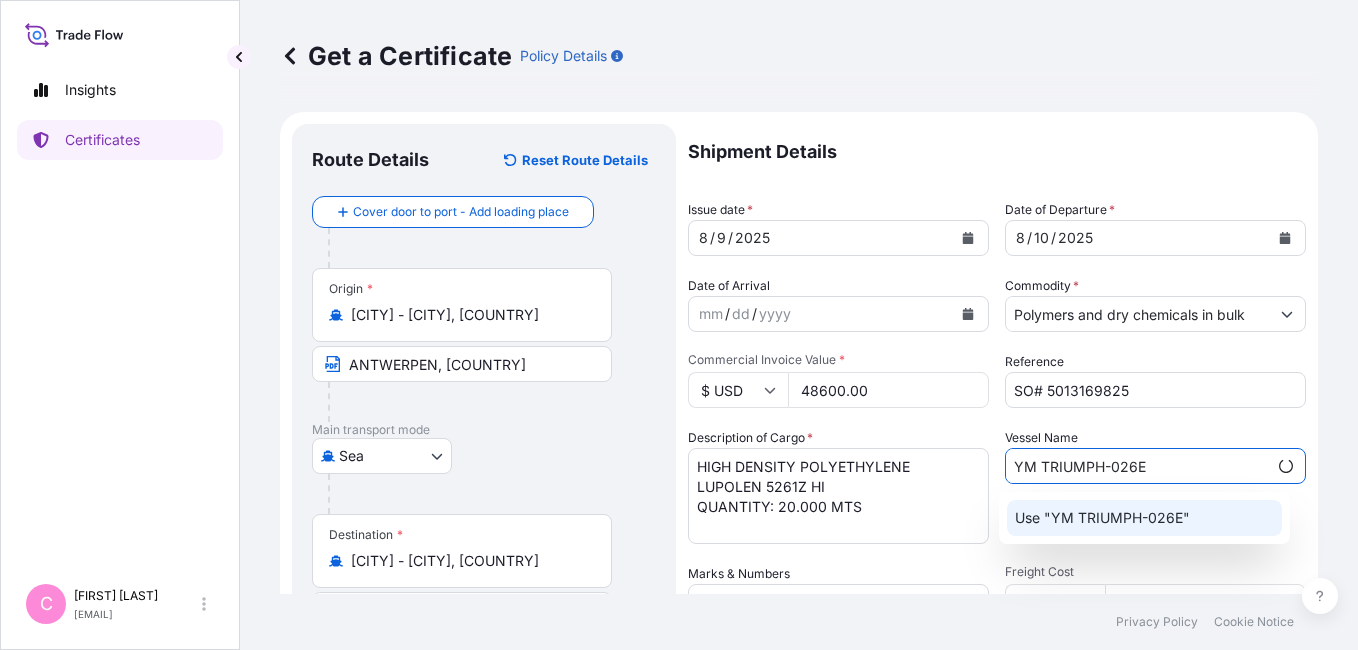 click on "Use "YM TRIUMPH-026E"" 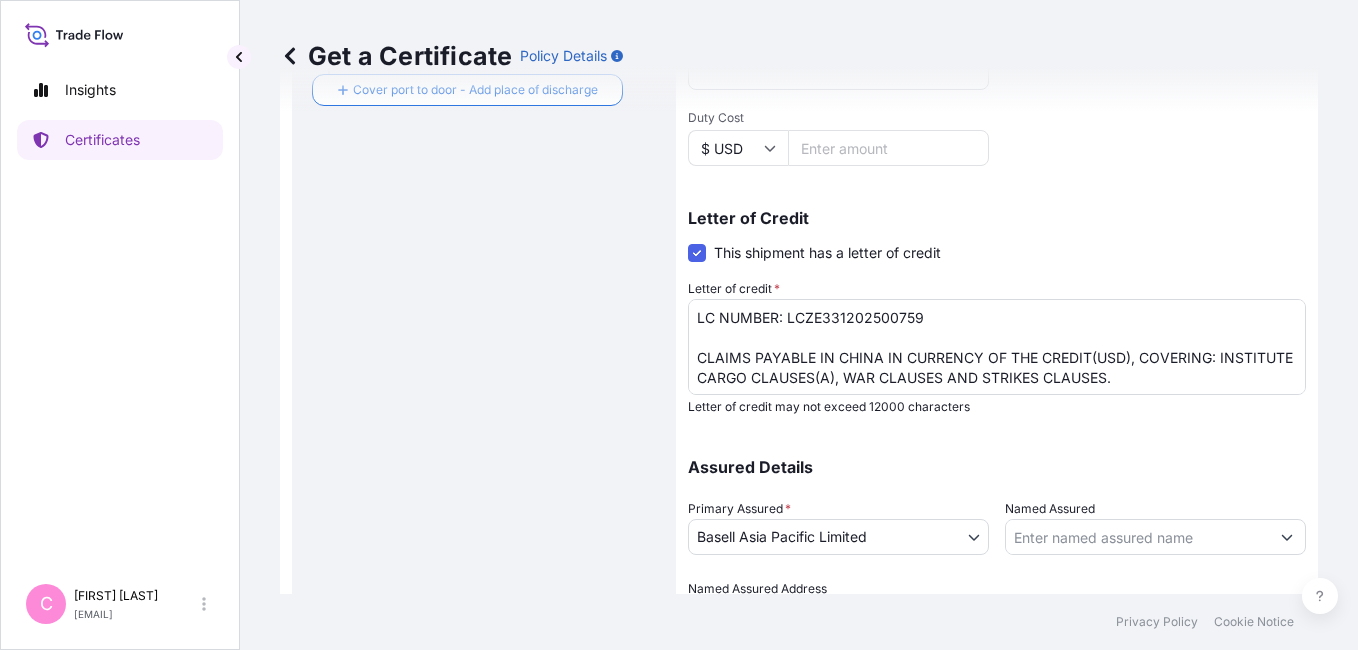 scroll, scrollTop: 608, scrollLeft: 0, axis: vertical 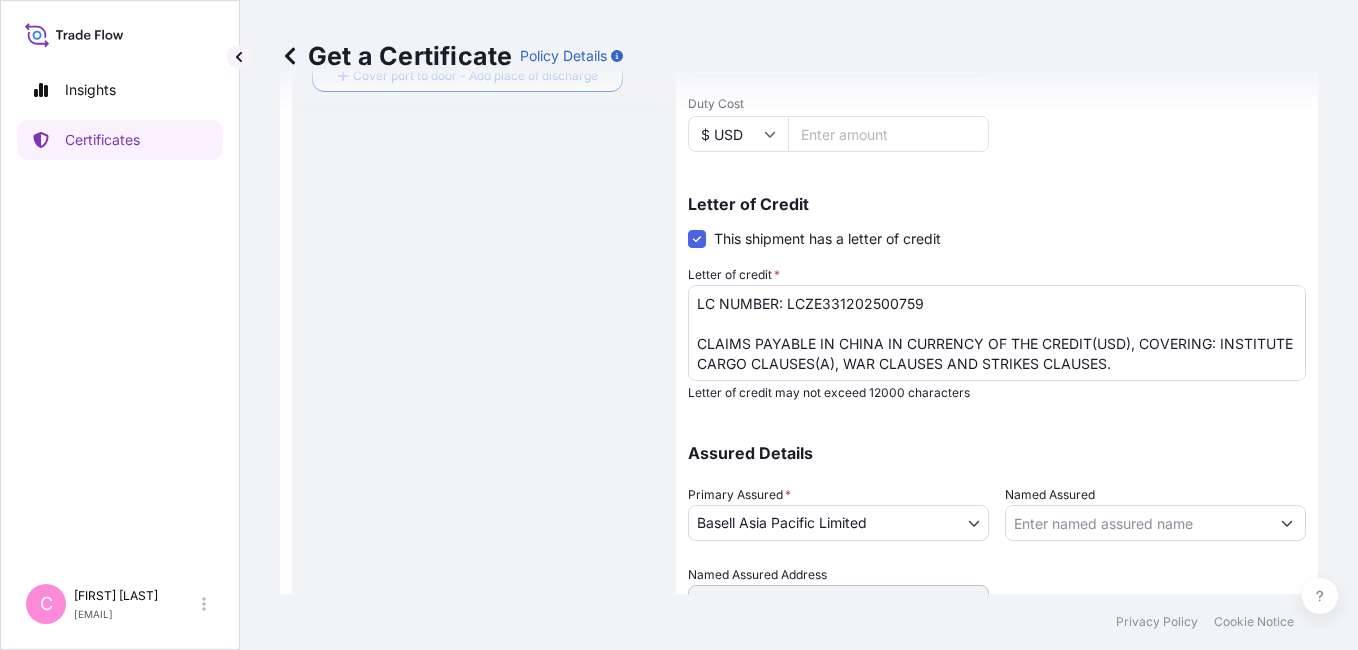type on "YM TRIUMPH-026E" 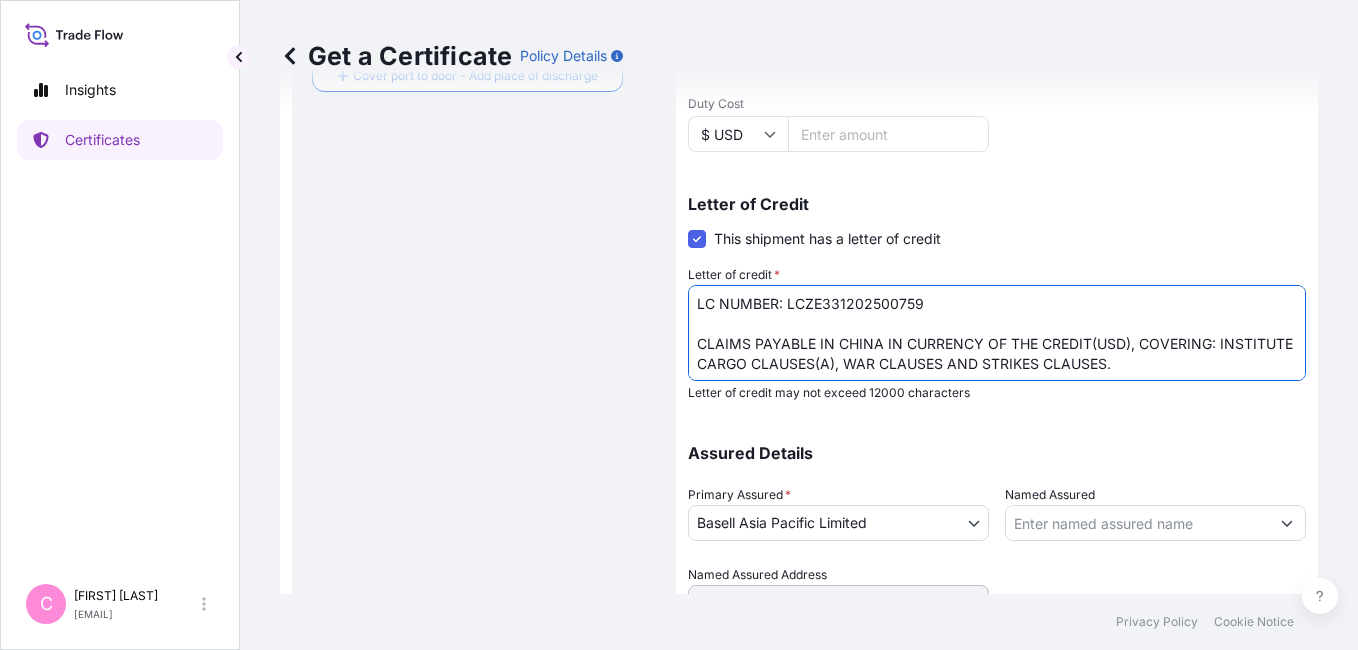 drag, startPoint x: 789, startPoint y: 300, endPoint x: 1096, endPoint y: 300, distance: 307 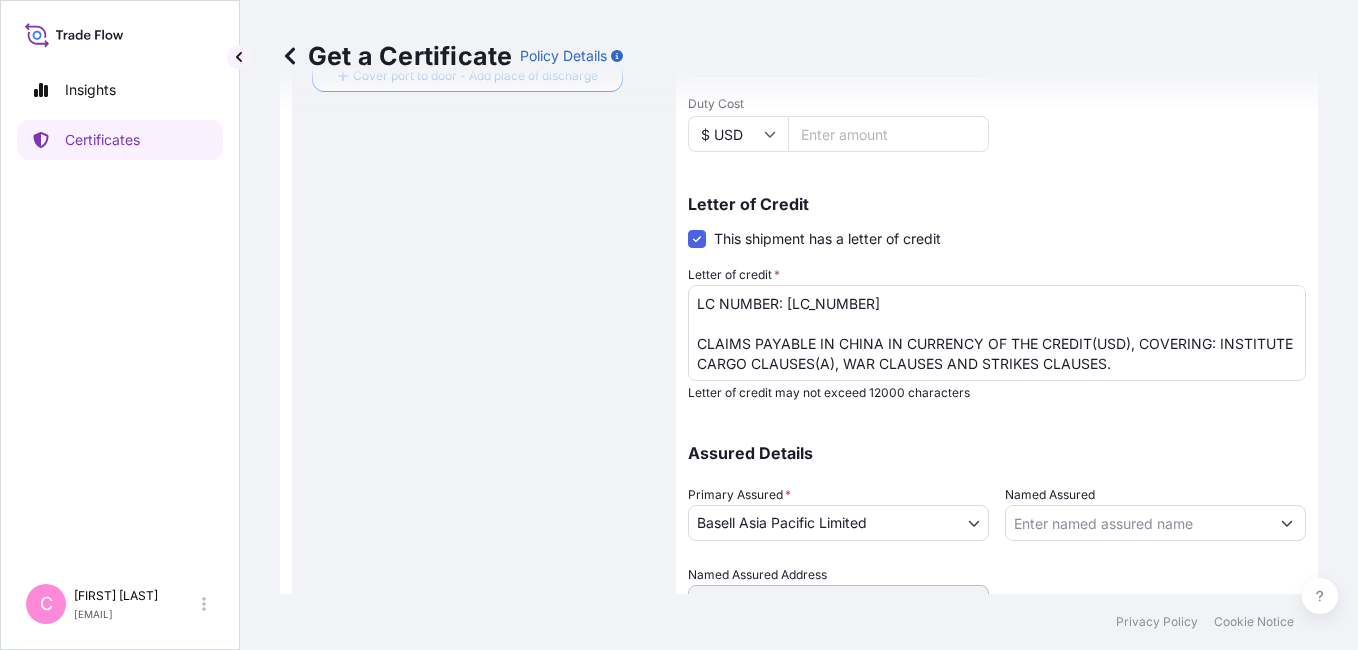 click on "Route Details Reset Route Details   Cover door to port - Add loading place Place of loading Road / Inland Road / Inland Origin * BEANR - Antwerpen, [COUNTRY] ANTWERPEN, [COUNTRY] Main transport mode Sea Air Road Sea Destination * TWTXG - Taichung, Taiwan [CITY], [COUNTRY] (PORT OF DISCHARGE: [CITY], [COUNTRY]) Cover port to door - Add place of discharge Road / Inland Road / Inland Place of Discharge" at bounding box center [484, 96] 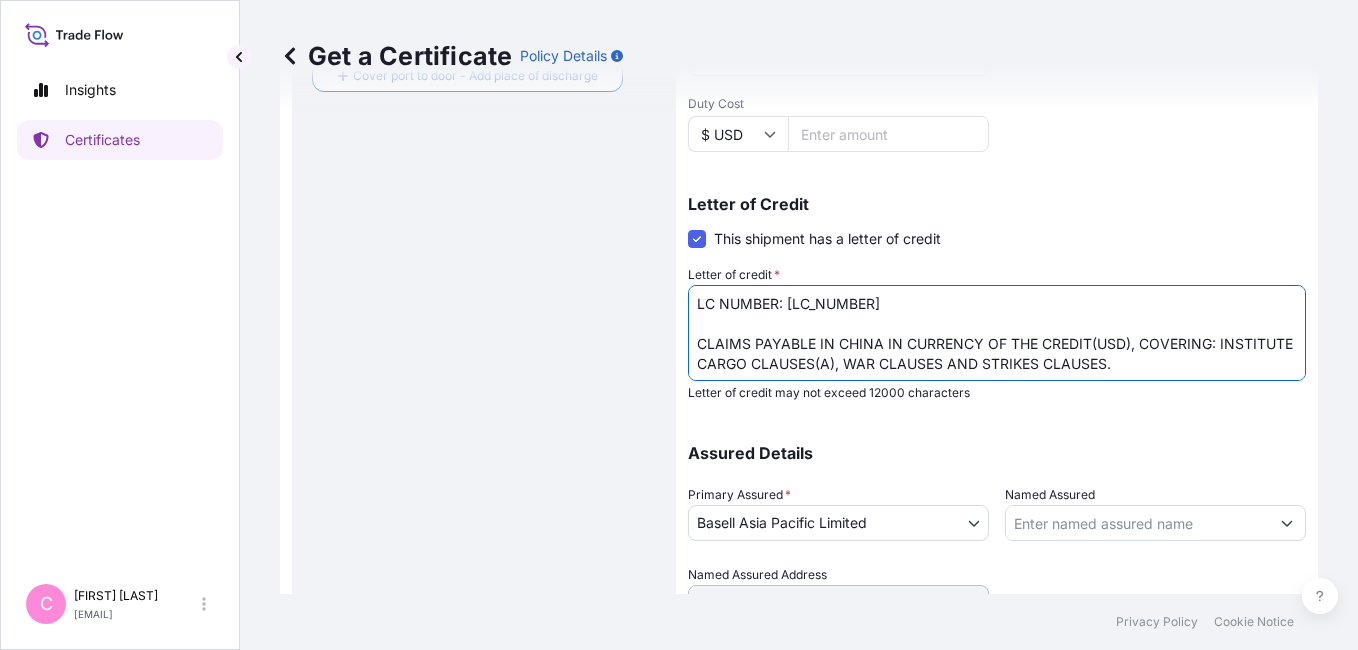 scroll, scrollTop: 42, scrollLeft: 0, axis: vertical 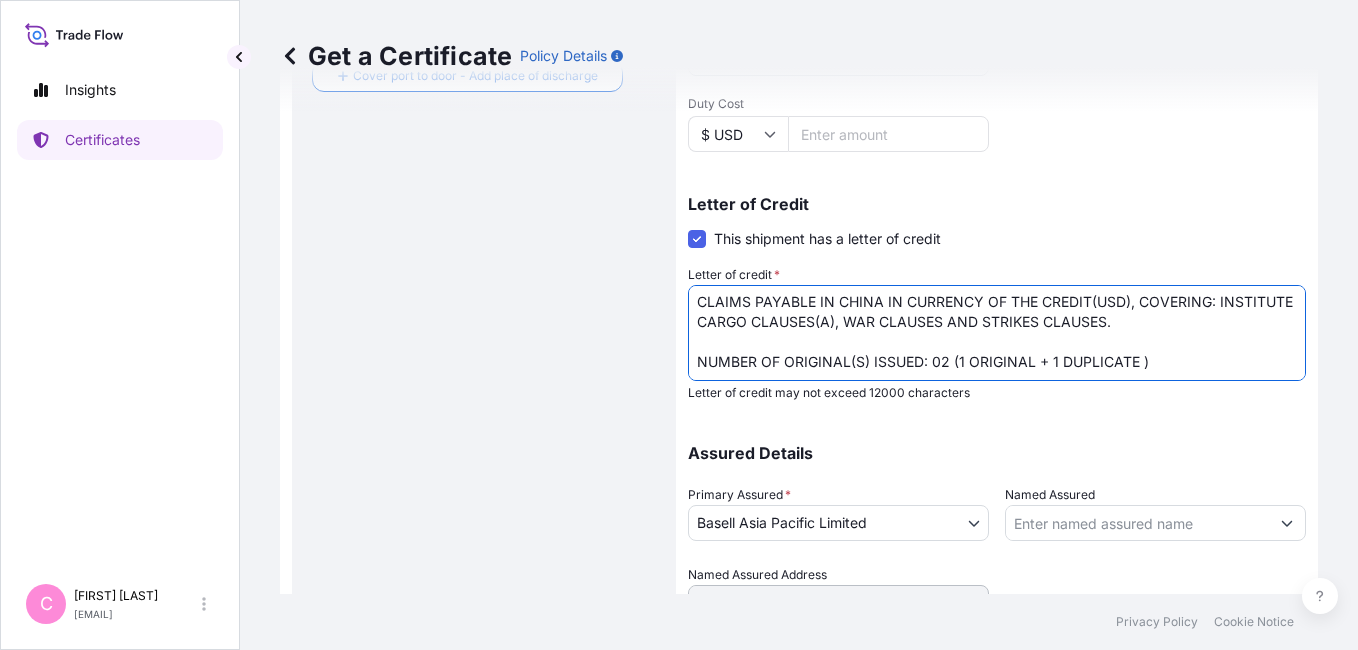 drag, startPoint x: 699, startPoint y: 342, endPoint x: 1250, endPoint y: 330, distance: 551.1307 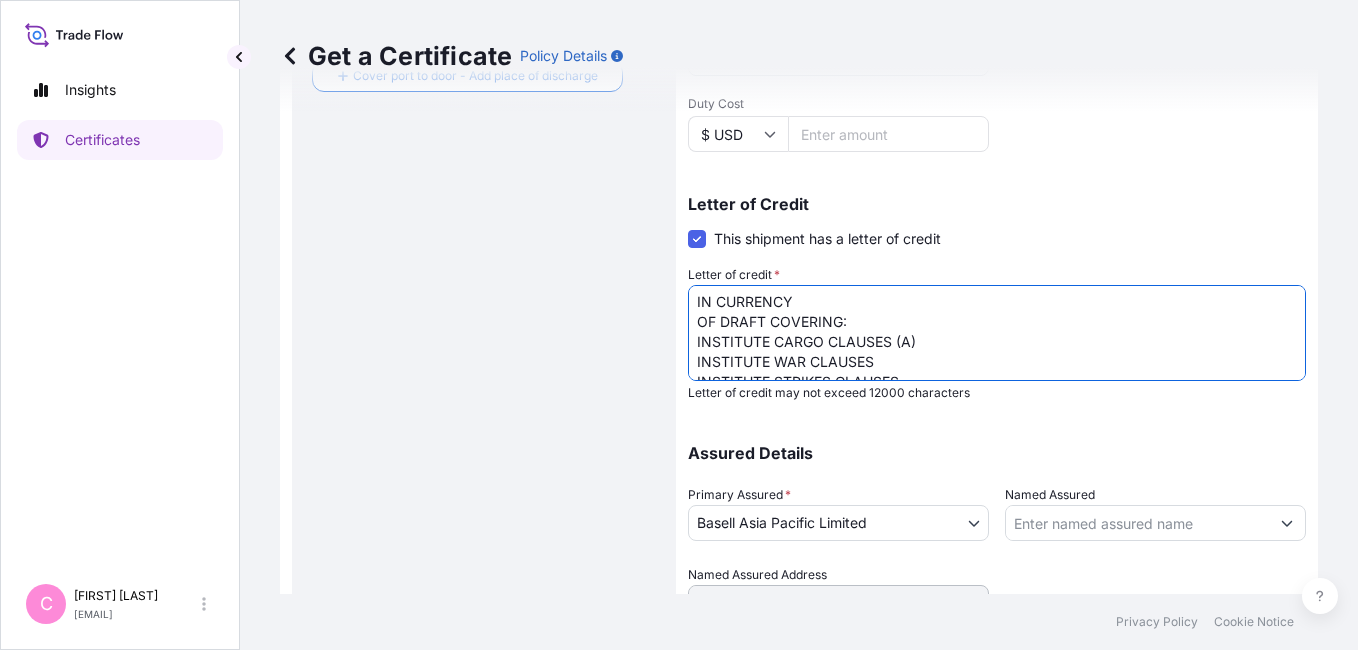 scroll, scrollTop: 142, scrollLeft: 0, axis: vertical 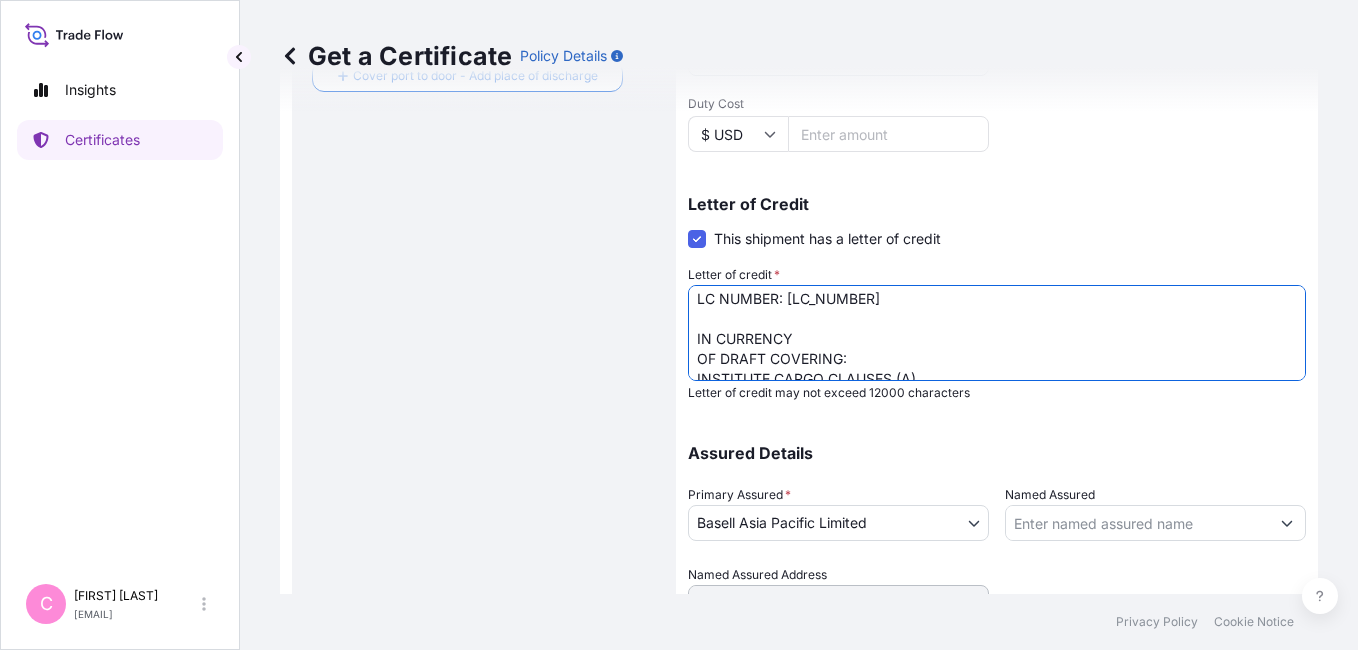 click on "LC NUMBER: LCZE331202500759
CLAIMS PAYABLE IN CHINA IN CURRENCY OF THE CREDIT(USD), COVERING: INSTITUTE CARGO CLAUSES(A), WAR CLAUSES AND STRIKES CLAUSES.
NUMBER OF ORIGINAL(S) ISSUED: 02 (1 ORIGINAL + 1 DUPLICATE )" at bounding box center (997, 333) 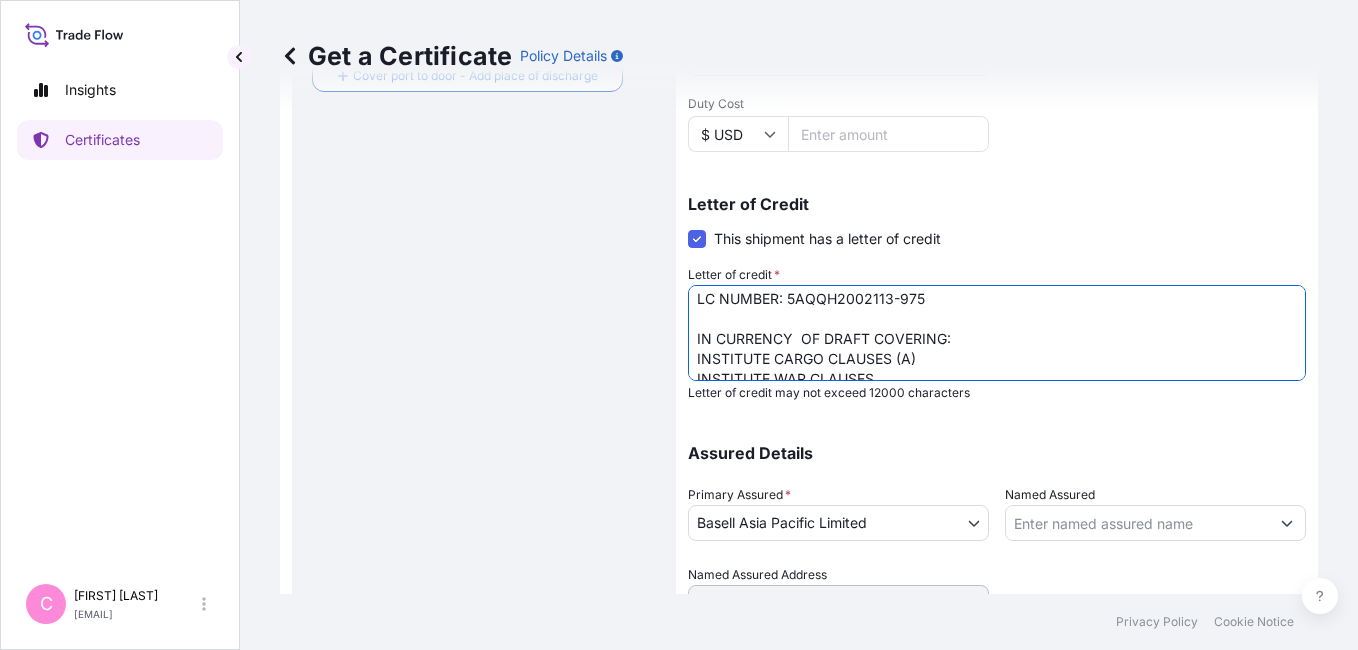 click on "LC NUMBER: LCZE331202500759
CLAIMS PAYABLE IN CHINA IN CURRENCY OF THE CREDIT(USD), COVERING: INSTITUTE CARGO CLAUSES(A), WAR CLAUSES AND STRIKES CLAUSES.
NUMBER OF ORIGINAL(S) ISSUED: 02 (1 ORIGINAL + 1 DUPLICATE )" at bounding box center [997, 333] 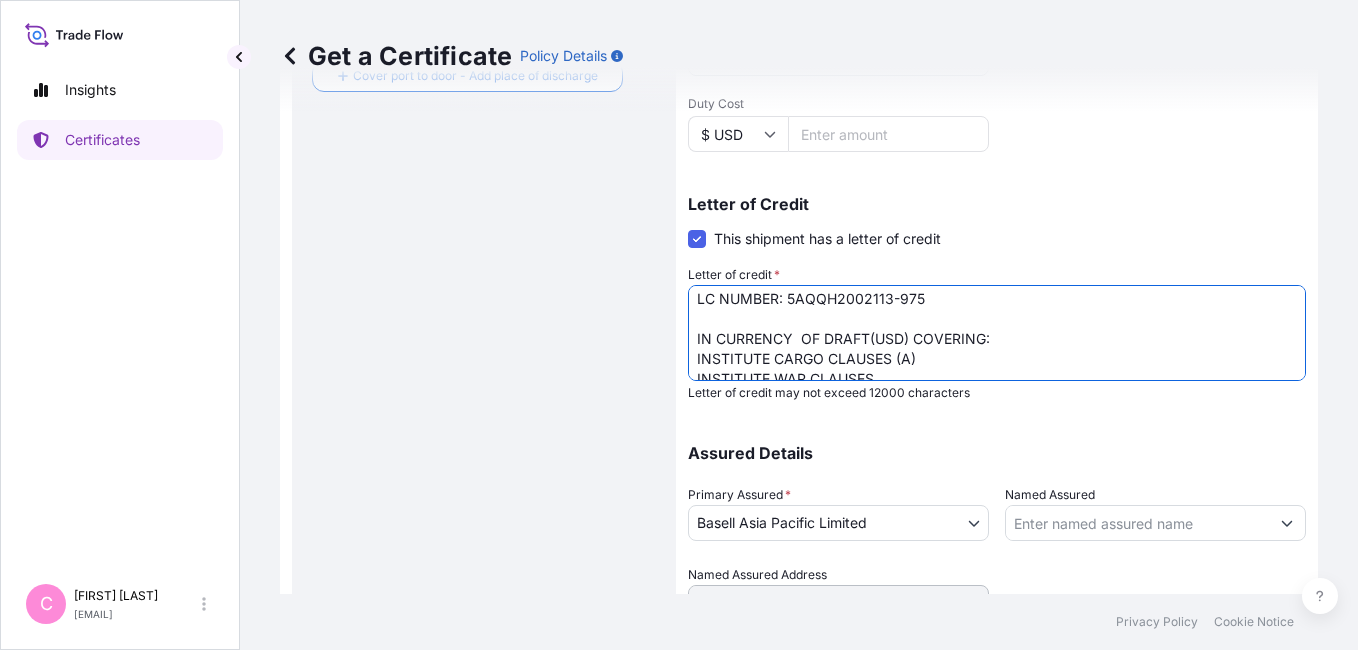 click on "LC NUMBER: LCZE331202500759
CLAIMS PAYABLE IN CHINA IN CURRENCY OF THE CREDIT(USD), COVERING: INSTITUTE CARGO CLAUSES(A), WAR CLAUSES AND STRIKES CLAUSES.
NUMBER OF ORIGINAL(S) ISSUED: 02 (1 ORIGINAL + 1 DUPLICATE )" at bounding box center [997, 333] 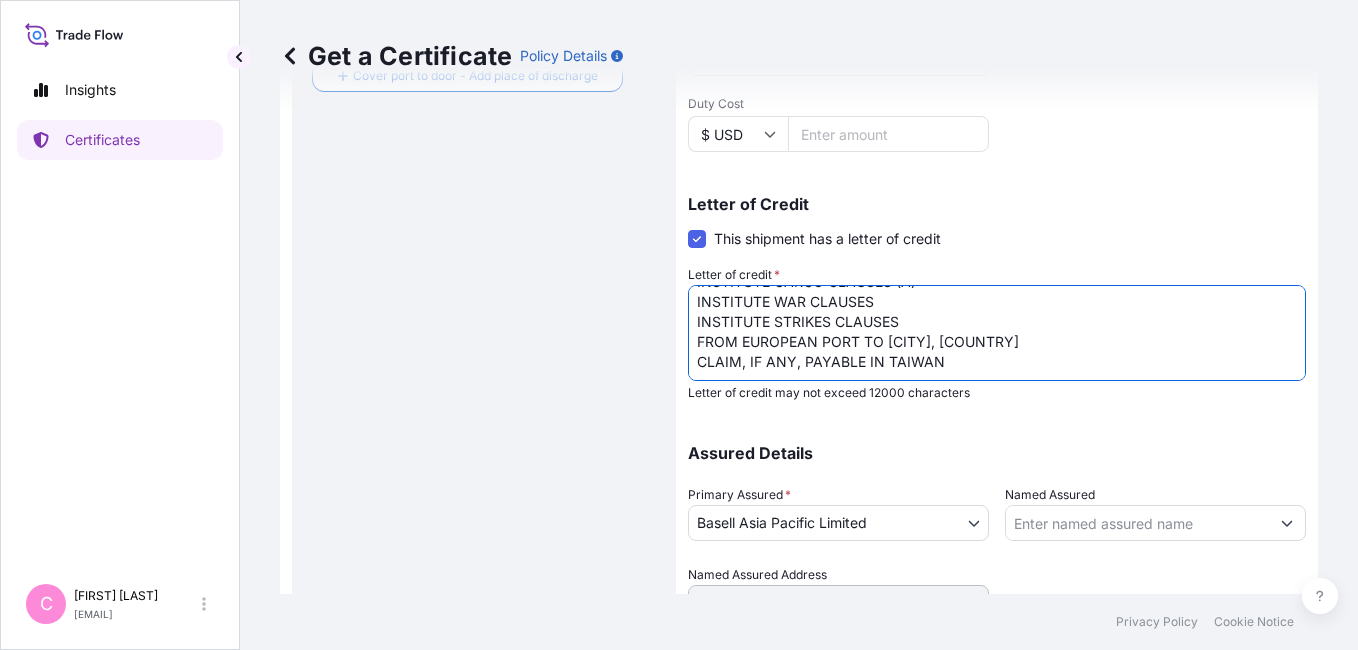 scroll, scrollTop: 109, scrollLeft: 0, axis: vertical 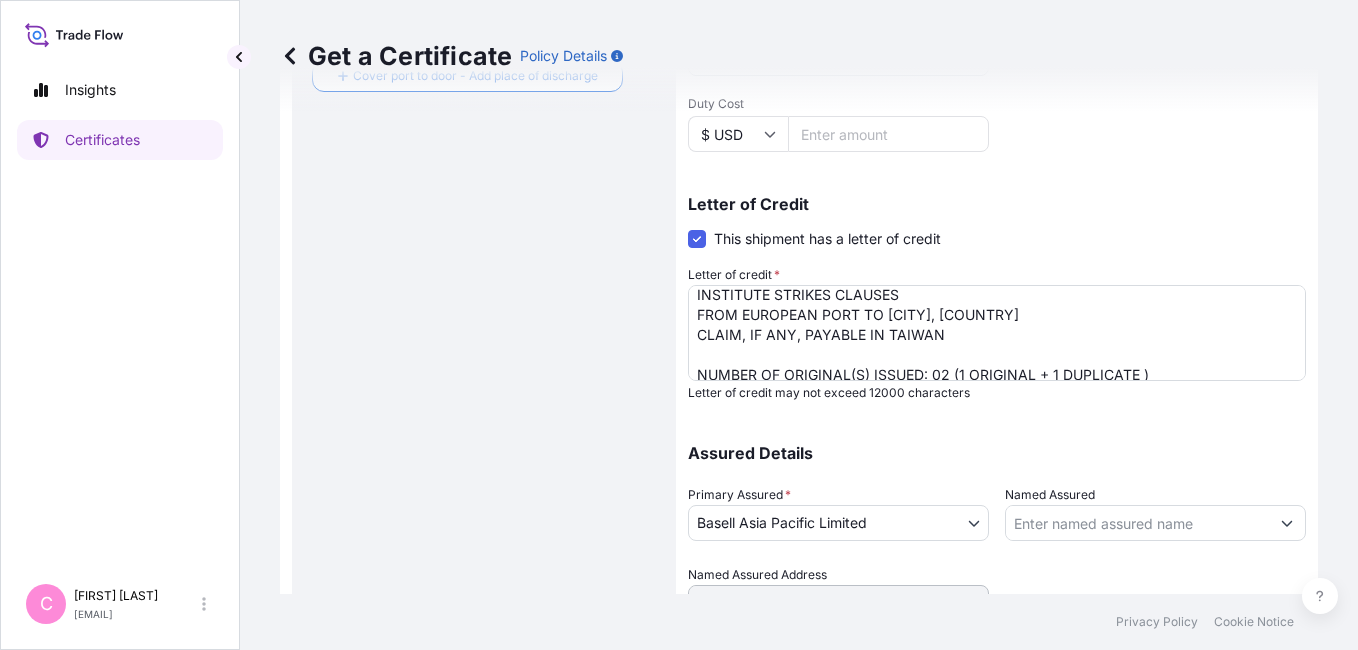 click on "Route Details Reset Route Details   Cover door to port - Add loading place Place of loading Road / Inland Road / Inland Origin * BEANR - Antwerpen, [COUNTRY] ANTWERPEN, [COUNTRY] Main transport mode Sea Air Road Sea Destination * TWTXG - Taichung, Taiwan [CITY], [COUNTRY] (PORT OF DISCHARGE: [CITY], [COUNTRY]) Cover port to door - Add place of discharge Road / Inland Road / Inland Place of Discharge" at bounding box center (484, 96) 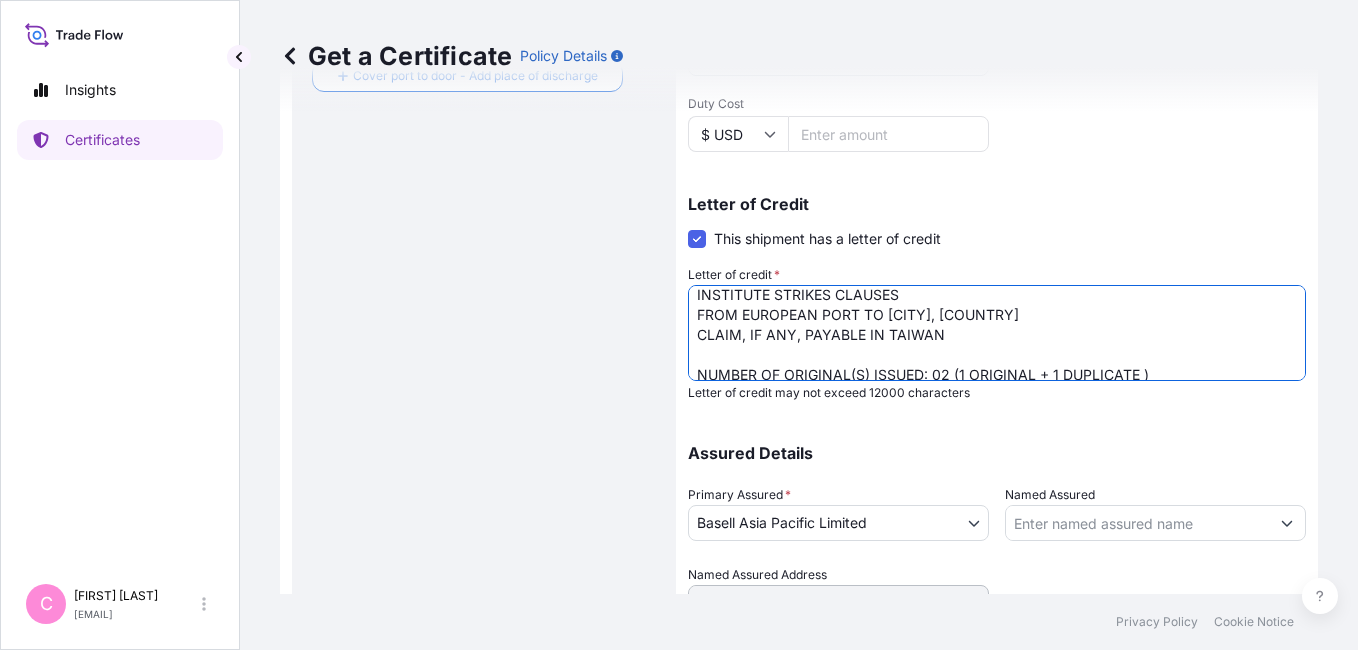 click on "LC NUMBER: LCZE331202500759
CLAIMS PAYABLE IN CHINA IN CURRENCY OF THE CREDIT(USD), COVERING: INSTITUTE CARGO CLAUSES(A), WAR CLAUSES AND STRIKES CLAUSES.
NUMBER OF ORIGINAL(S) ISSUED: 02 (1 ORIGINAL + 1 DUPLICATE )" at bounding box center (997, 333) 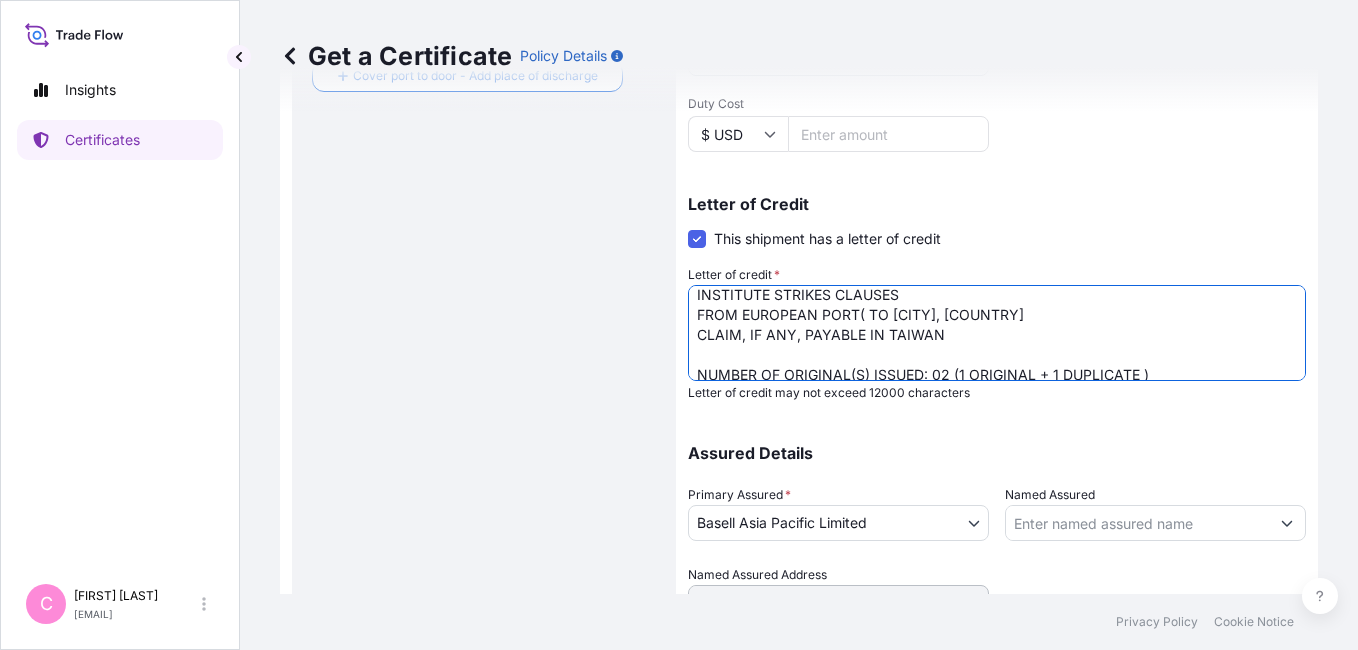 paste on "ANTWERPEN, [COUNTRY]" 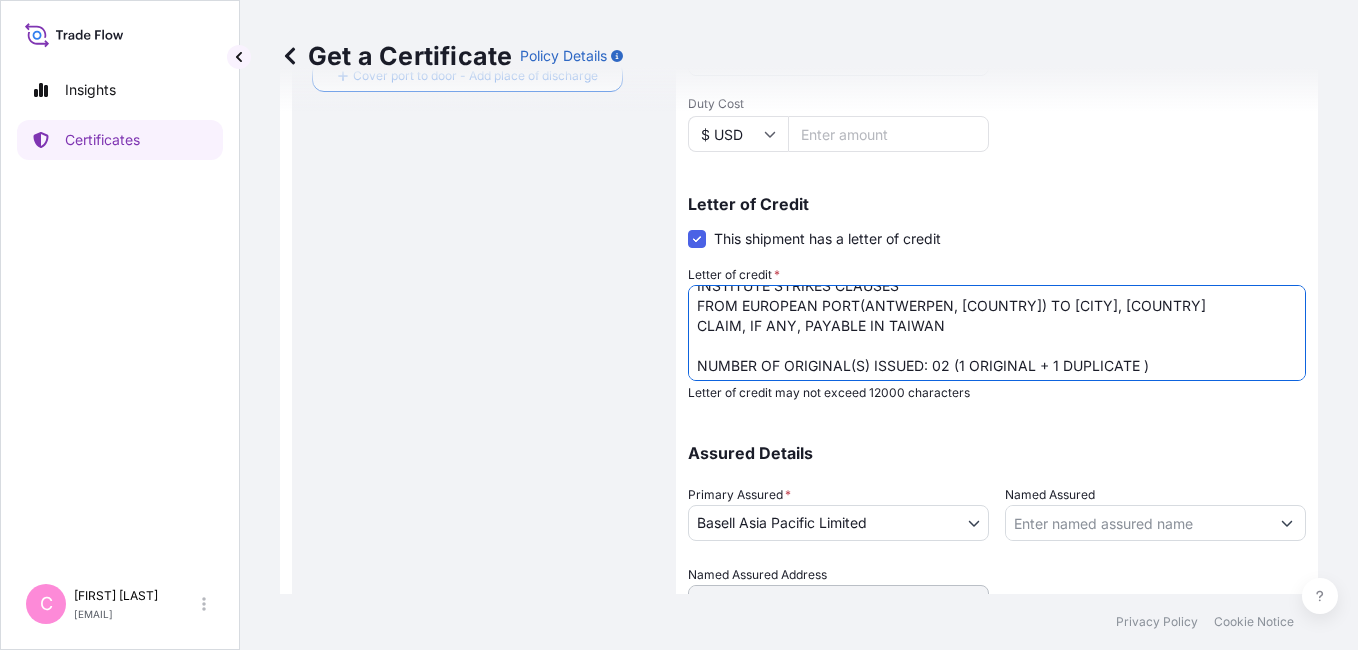 scroll, scrollTop: 122, scrollLeft: 0, axis: vertical 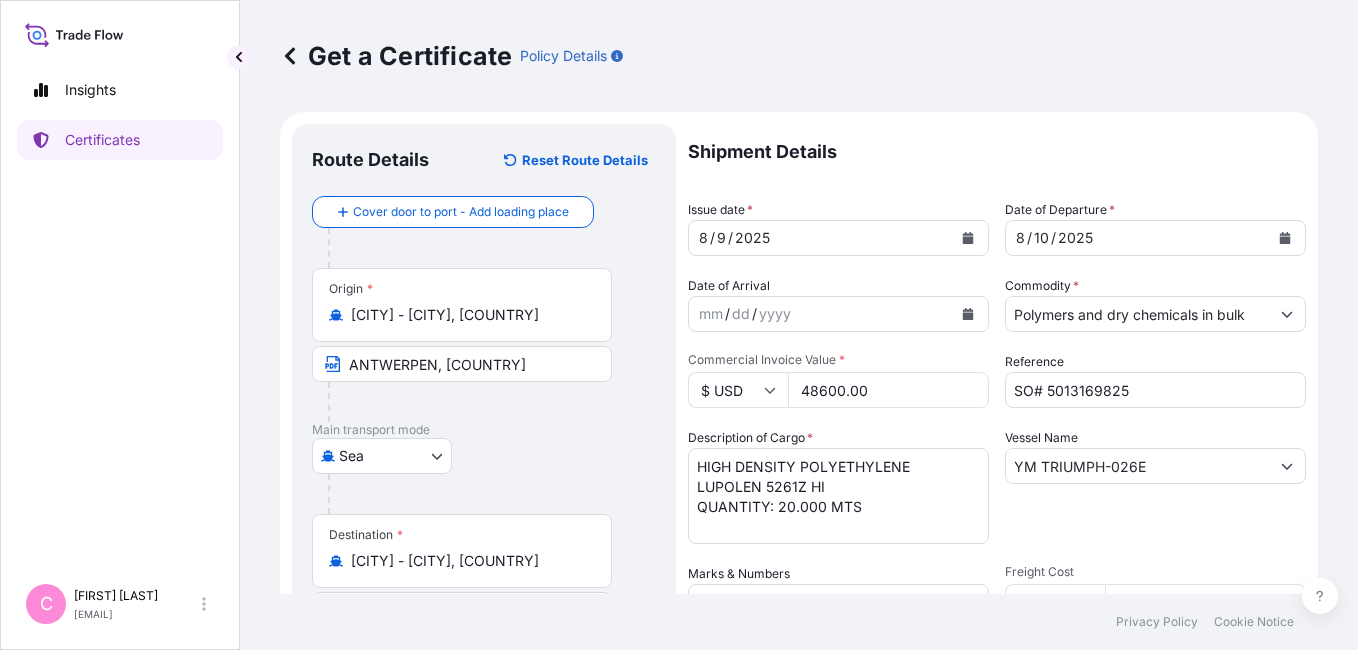 type on "LC NUMBER: 5AQQH2002113-975
IN CURRENCY OF DRAFT(USD) COVERING:
INSTITUTE CARGO CLAUSES (A)
INSTITUTE WAR CLAUSES
INSTITUTE STRIKES CLAUSES
FROM EUROPEAN PORT(ANTWERPEN, [COUNTRY]) TO [CITY], [COUNTRY]
CLAIM, IF ANY, PAYABLE IN TAIWAN
NUMBER OF ORIGINAL(S) ISSUED: 02 (1 ORIGINAL + 1 DUPLICATE )" 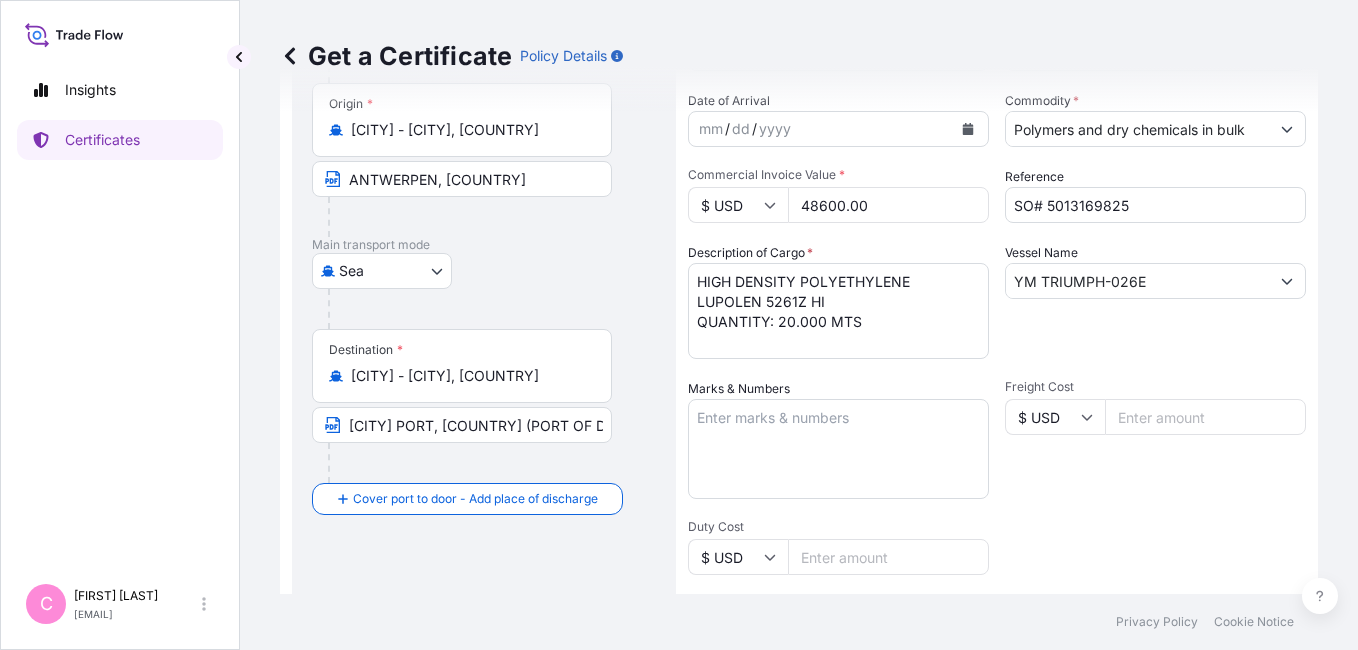 scroll, scrollTop: 227, scrollLeft: 0, axis: vertical 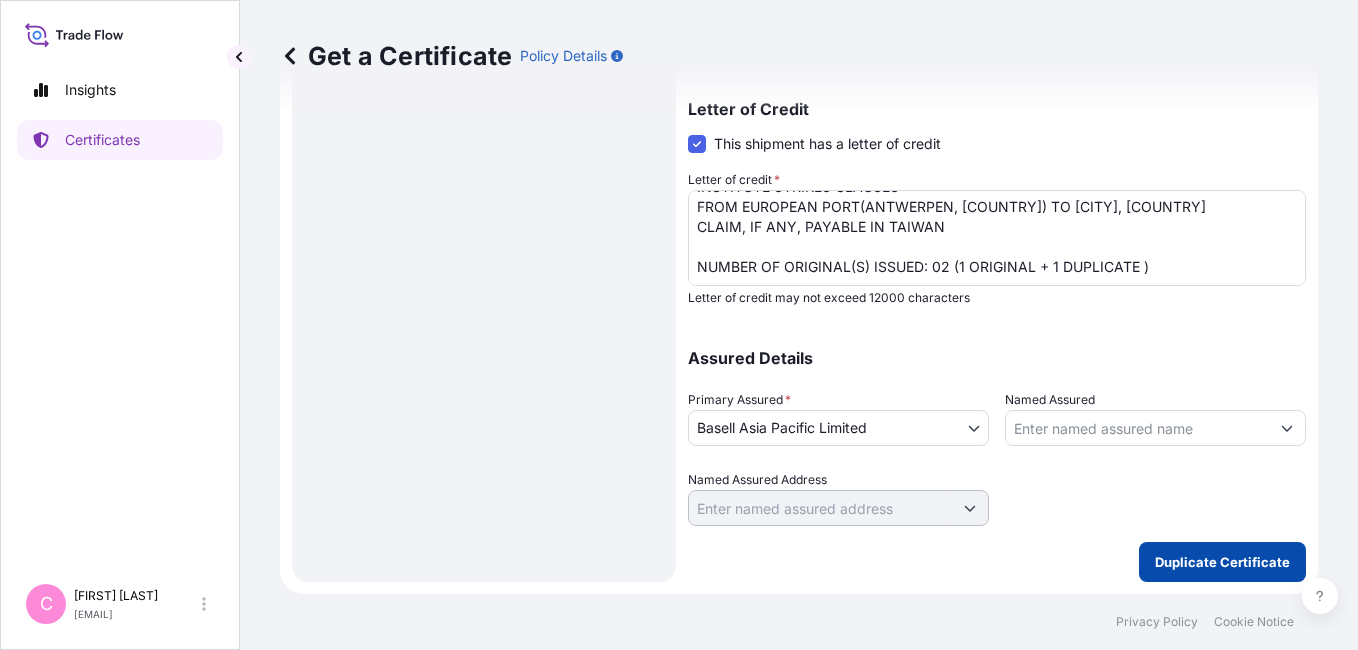 click on "Duplicate Certificate" at bounding box center (1222, 562) 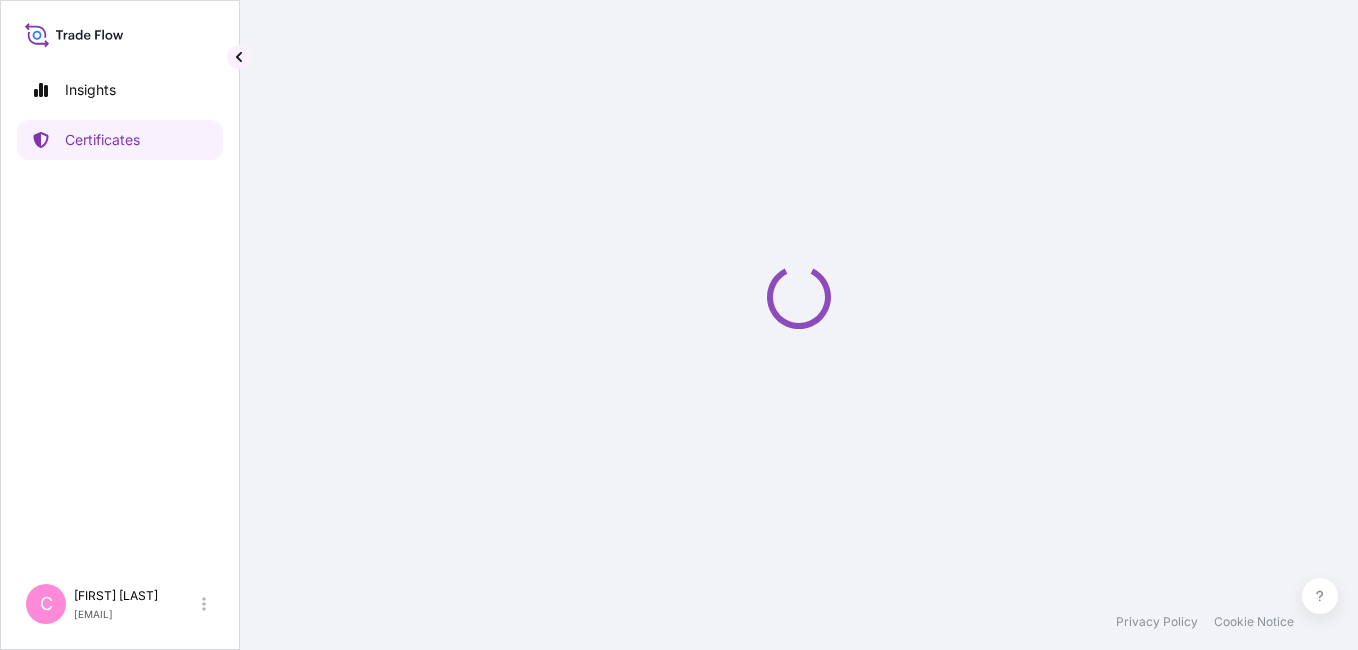scroll, scrollTop: 0, scrollLeft: 0, axis: both 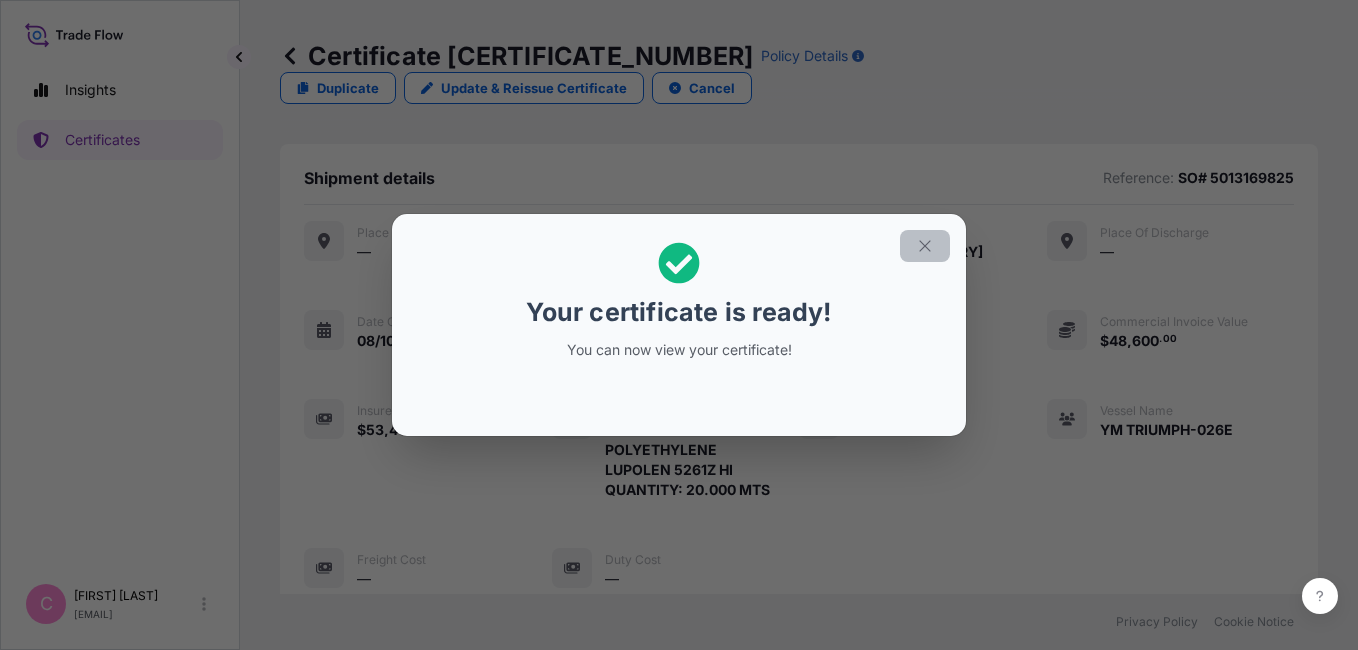 click 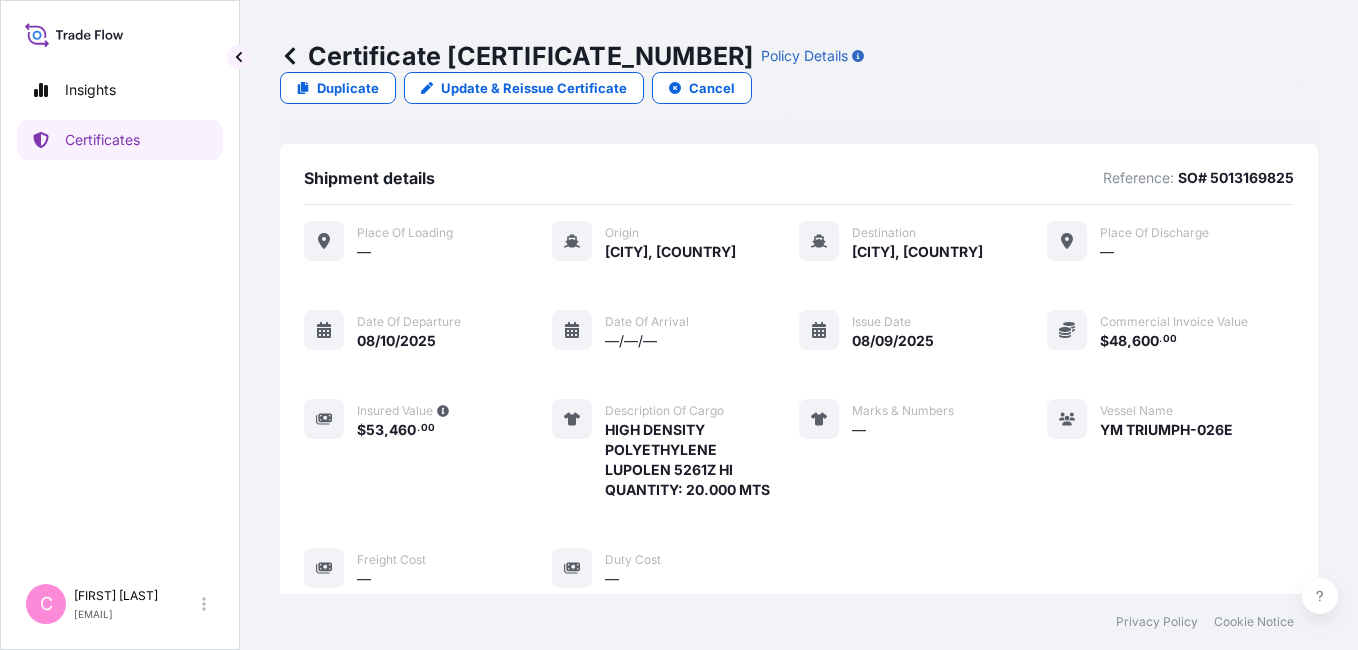 scroll, scrollTop: 890, scrollLeft: 0, axis: vertical 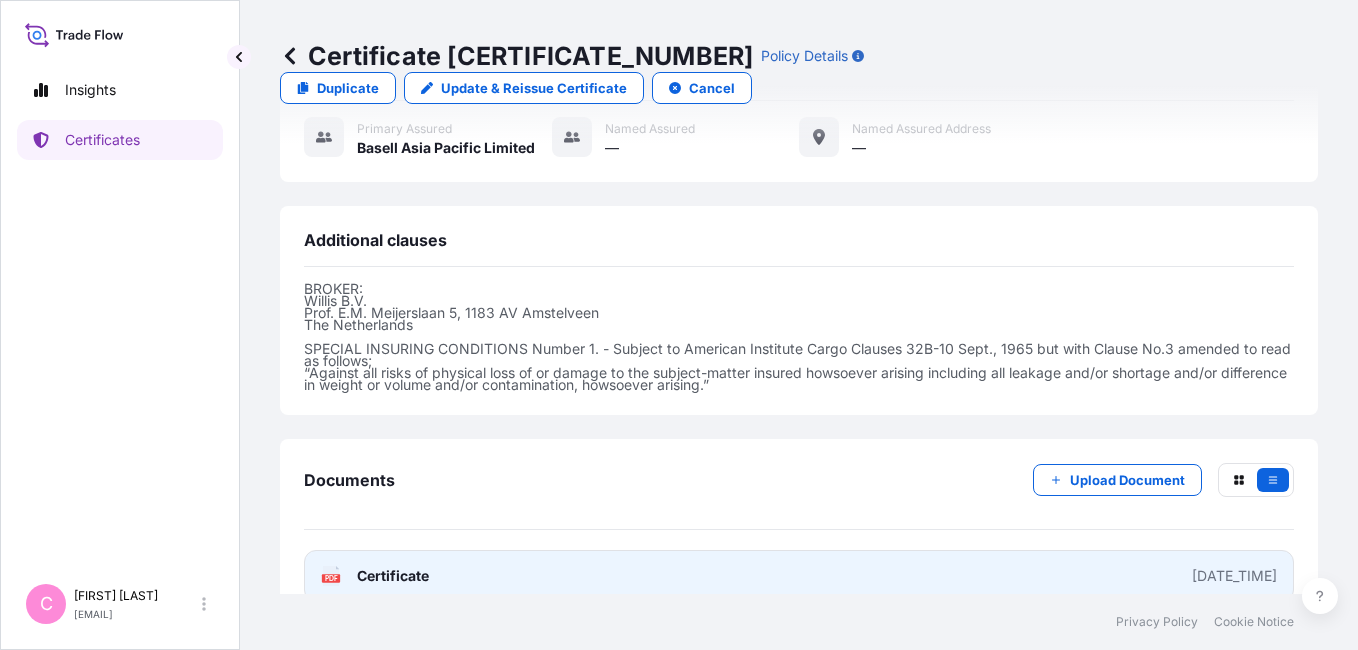 click on "Certificate" at bounding box center [393, 576] 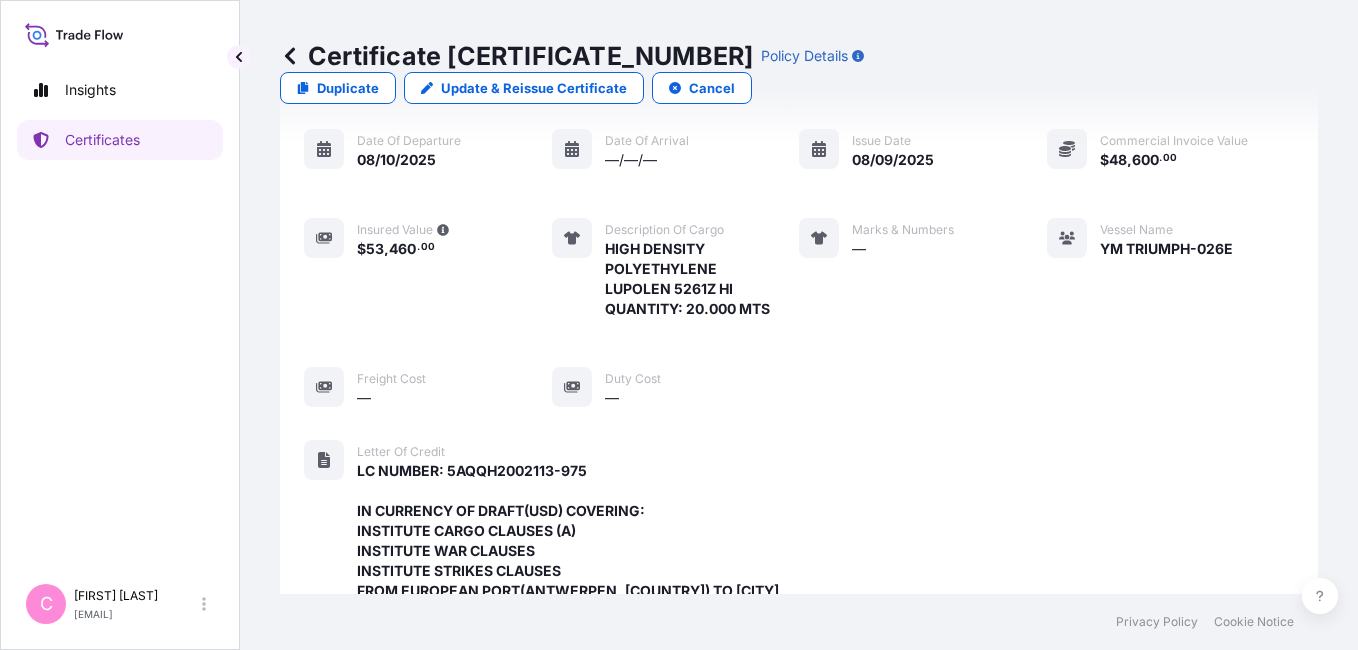 scroll, scrollTop: 0, scrollLeft: 0, axis: both 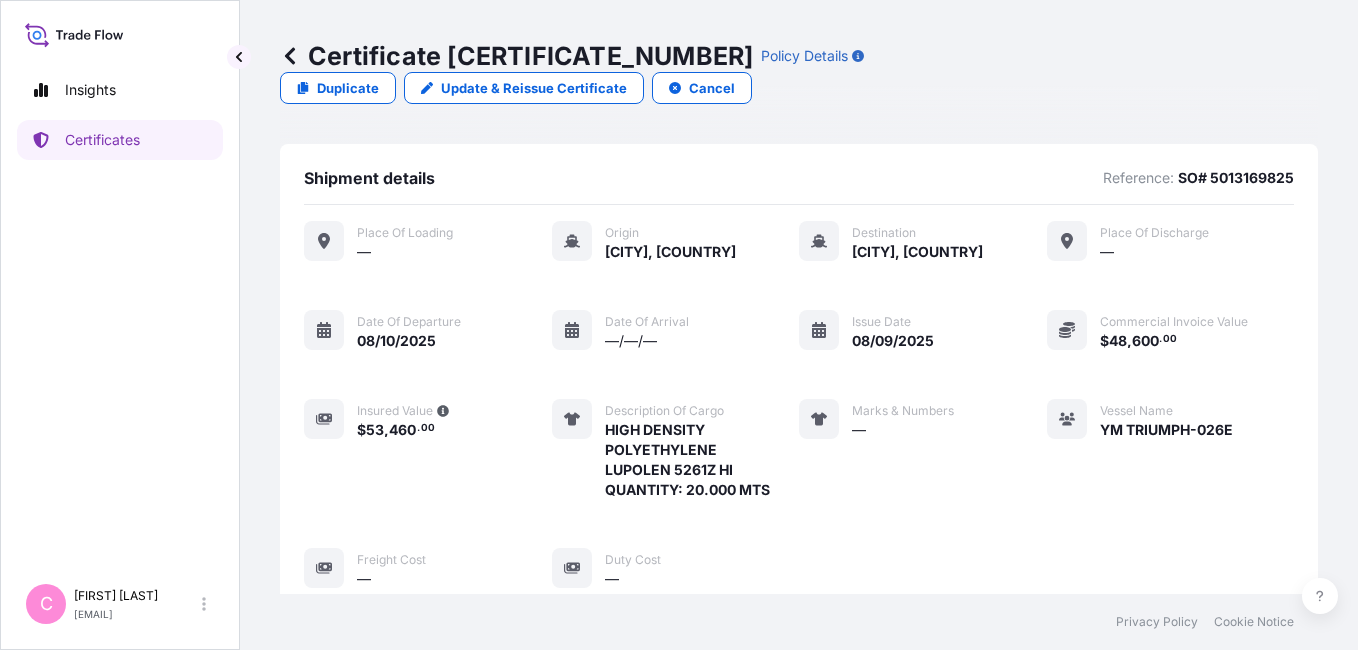 click on "Certificate [CERTIFICATE_NUMBER] Policy Details Duplicate Update & Reissue Certificate Cancel Shipment details Reference: SO# 5013169825 Place of Loading — Origin Antwerpen, [COUNTRY] Destination [CITY], [COUNTRY] Place of discharge — Date of departure 08/10/2025 Date of arrival —/—/— Issue Date 08/09/2025 Commercial Invoice Value $ 48 , 600 . 00 Insured Value $ 53 , 460 . 00 Description of cargo HIGH DENSITY POLYETHYLENE
LUPOLEN 5261Z HI
QUANTITY: 20.000 MTS Marks & Numbers — Vessel Name YM TRIUMPH-026E Freight Cost — Duty Cost — Letter of Credit LC NUMBER: [LC_NUMBER]
IN CURRENCY OF DRAFT(USD) COVERING:
INSTITUTE CARGO CLAUSES (A)
INSTITUTE WAR CLAUSES
INSTITUTE STRIKES CLAUSES
FROM EUROPEAN PORT(ANTWERPEN, [COUNTRY]) TO [CITY] PORT, [COUNTRY]
CLAIM, IF ANY, PAYABLE IN [COUNTRY]
NUMBER OF ORIGINAL(S) ISSUED: 02 (1 ORIGINAL + 1 DUPLICATE ) Assured Details Primary assured [COMPANY_NAME] Named Assured — Named Assured Address — Additional clauses BROKER: Willis B.V. The Netherlands  PDF" at bounding box center [799, 297] 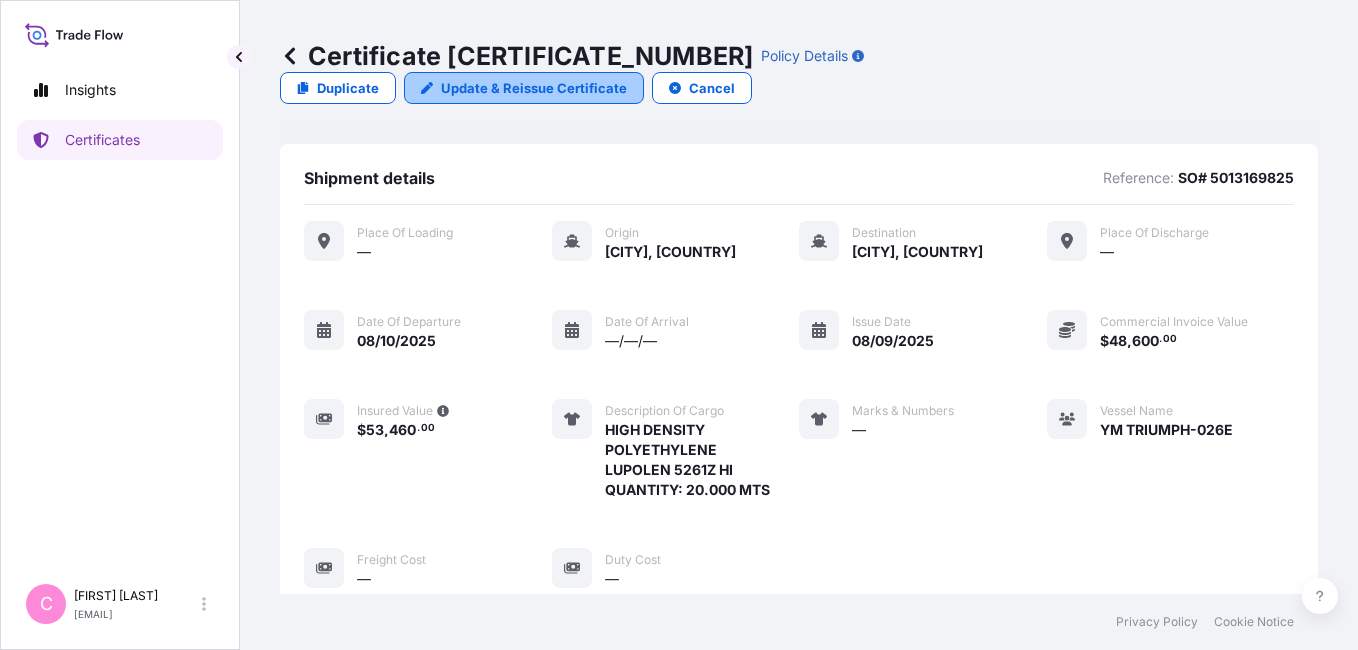 click on "Update & Reissue Certificate" at bounding box center (534, 88) 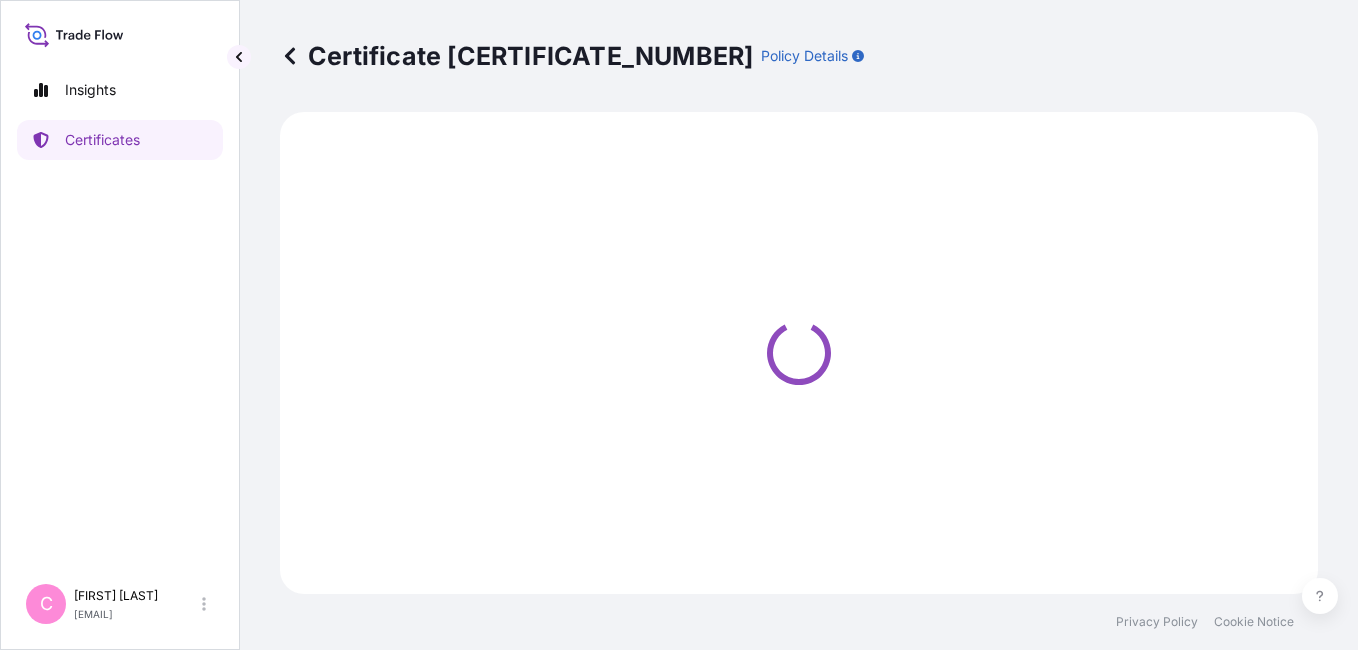 select on "Sea" 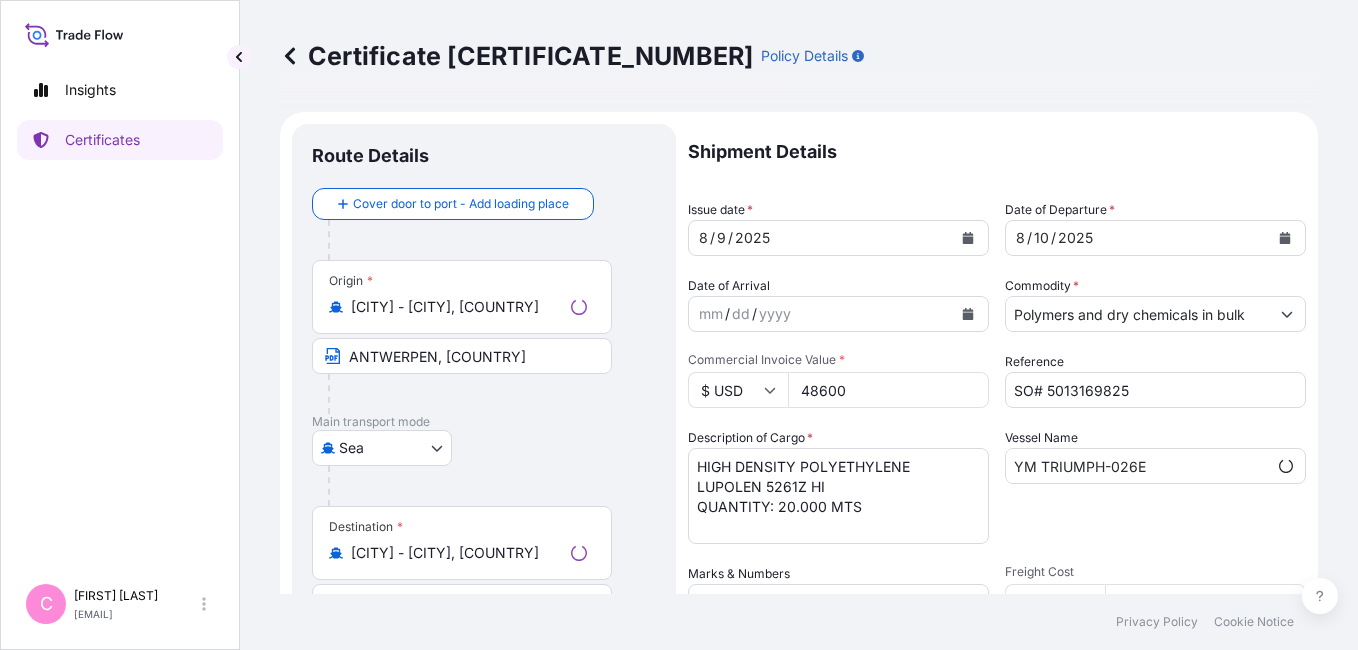 select on "32034" 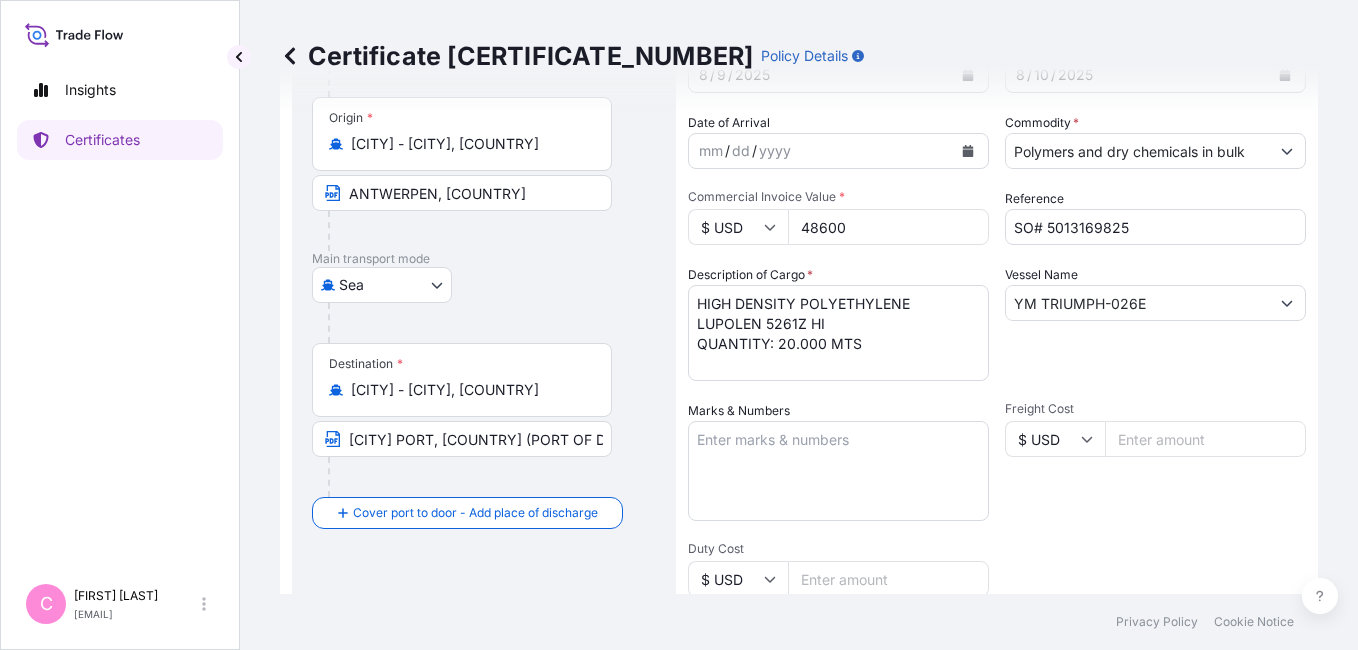scroll, scrollTop: 168, scrollLeft: 0, axis: vertical 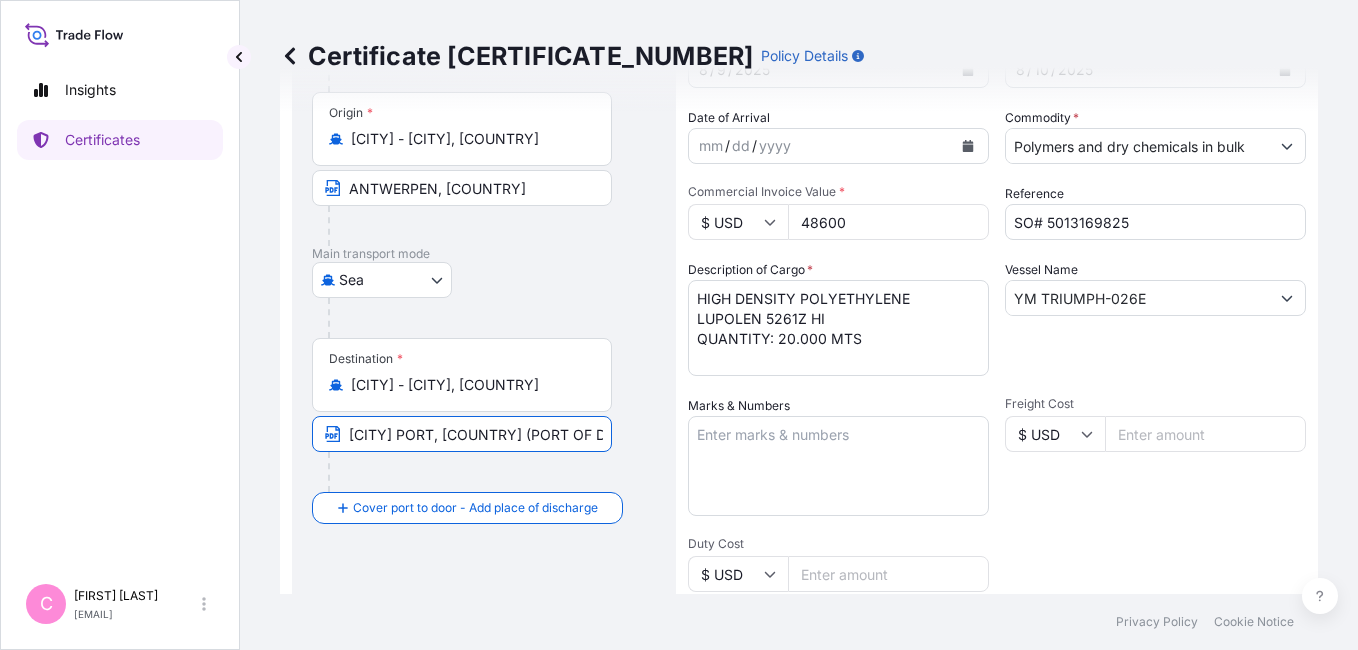 click on "[CITY] PORT, [COUNTRY] (PORT OF DISCHARGE: [CITY] PORT, [COUNTRY])" at bounding box center (462, 434) 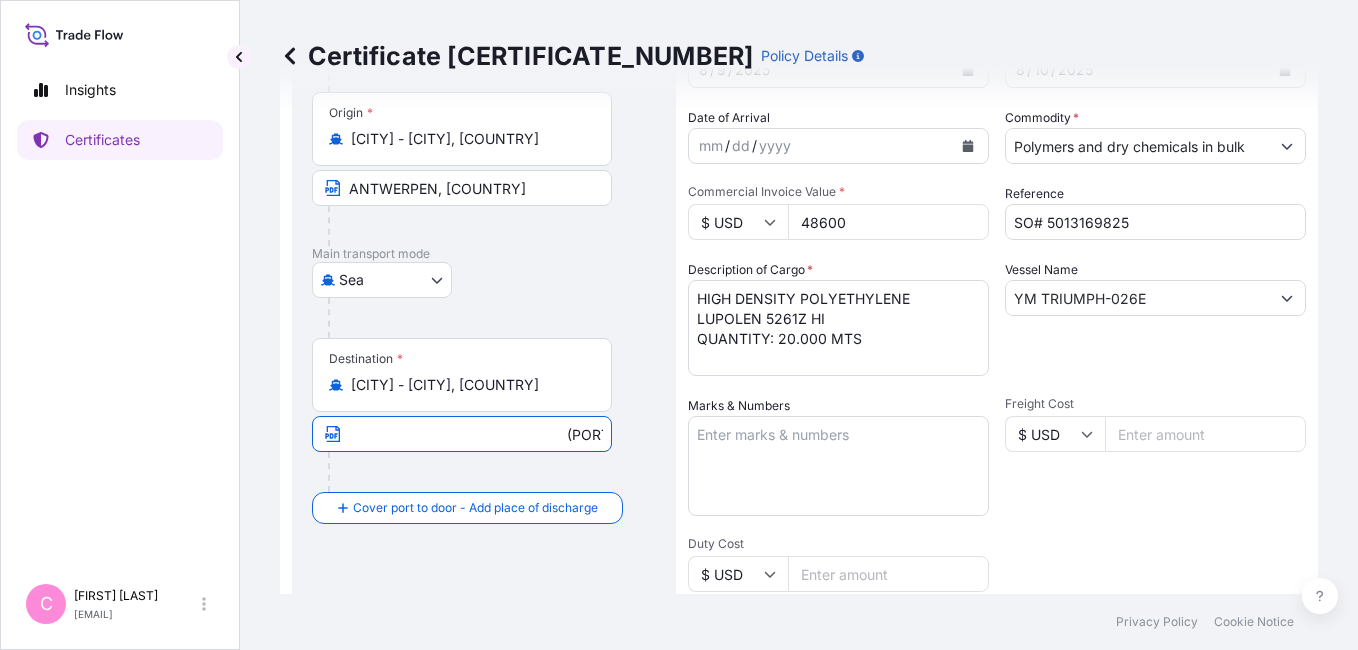 scroll, scrollTop: 0, scrollLeft: 345, axis: horizontal 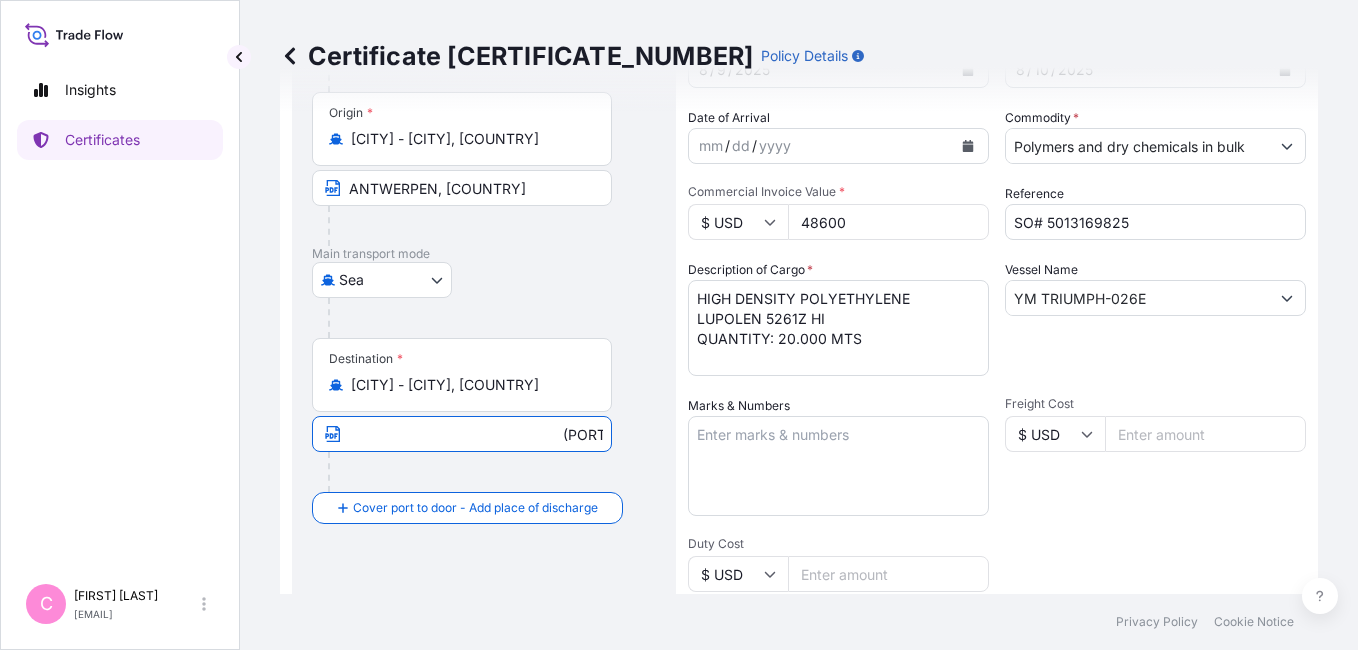 click on "Destination * TWTXG - Taichung, Taiwan [CITY], [COUNTRY]                                                                                                           (PORT OF DISCHARGE: [CITY], [COUNTRY])" at bounding box center [484, 415] 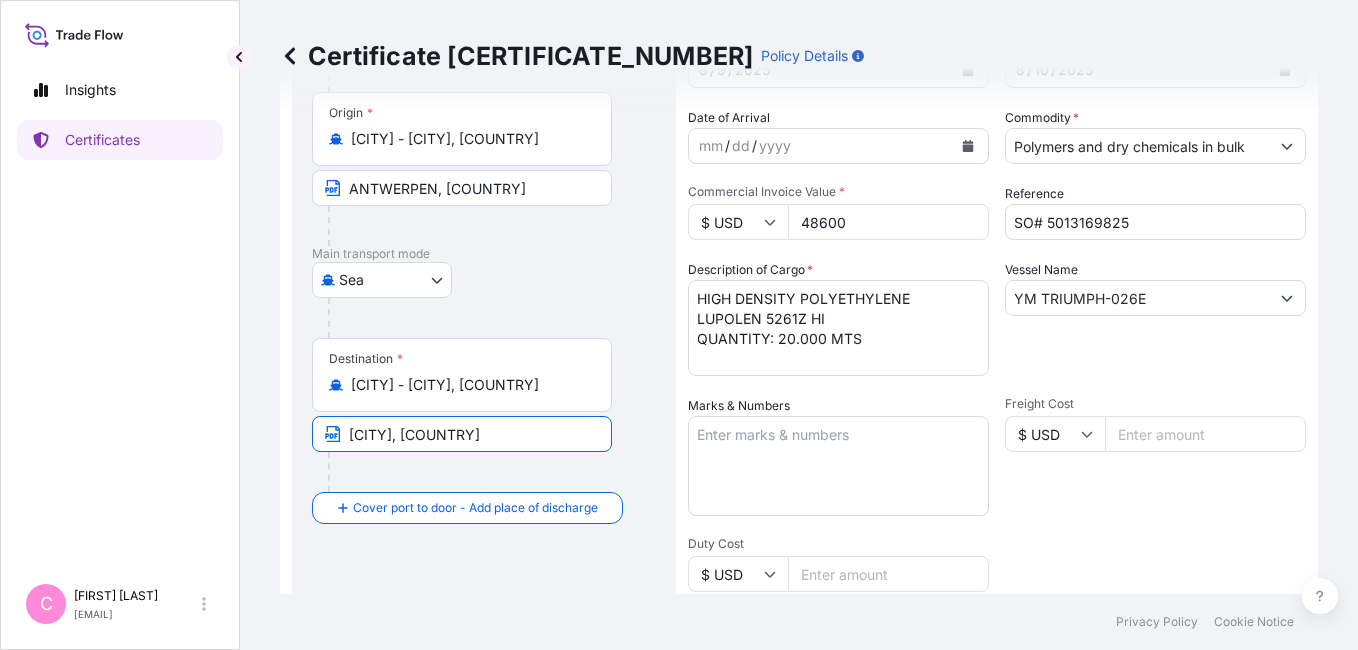click on "[CITY], [COUNTRY]                                                                                                           (PORT OF DISCHARGE: [CITY], [COUNTRY])" at bounding box center [462, 434] 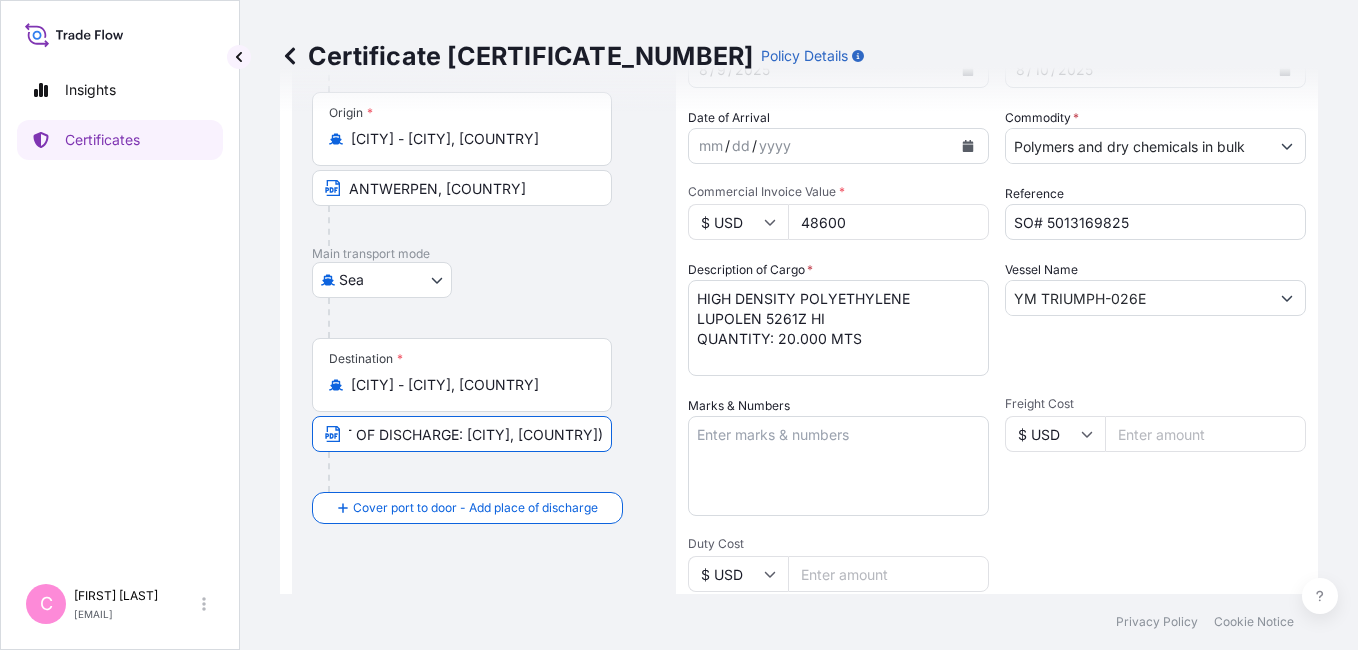 drag, startPoint x: 552, startPoint y: 430, endPoint x: 868, endPoint y: 423, distance: 316.0775 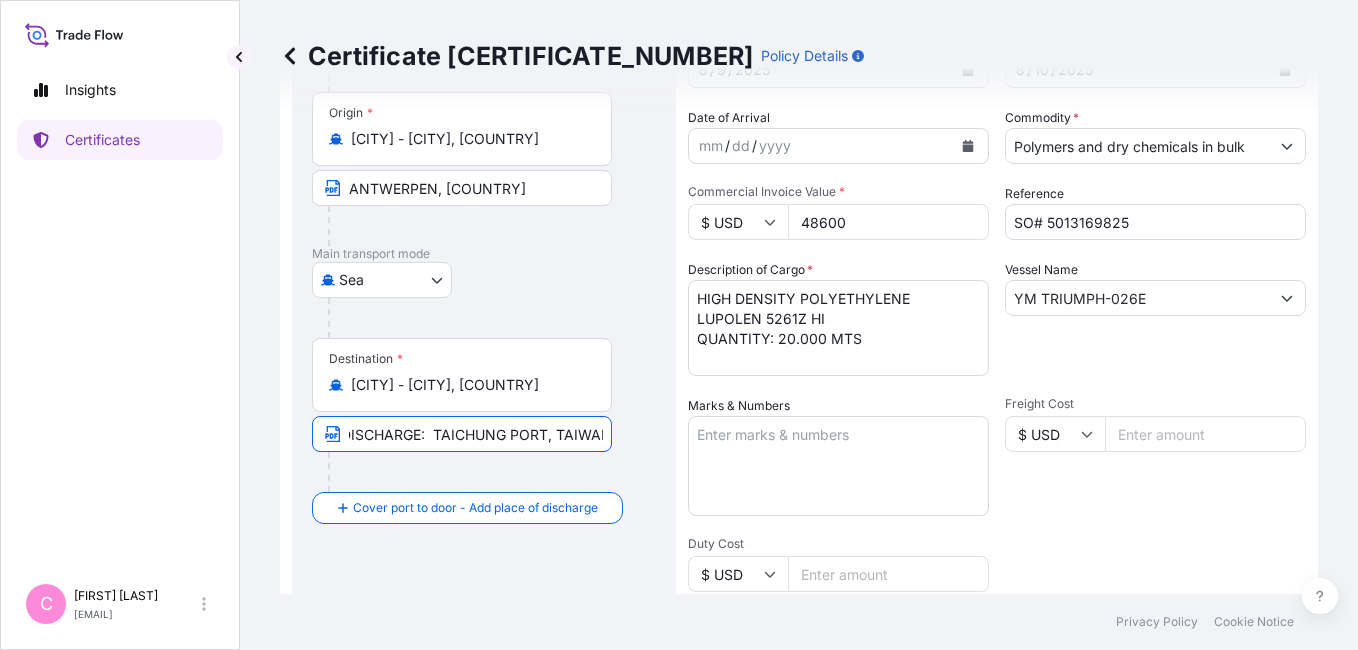 click on "TAICHUNG PORT, TAIWAN                                                                                                           (PORT OF DISCHARGE:  TAICHUNG PORT, TAIWAN)" at bounding box center [462, 434] 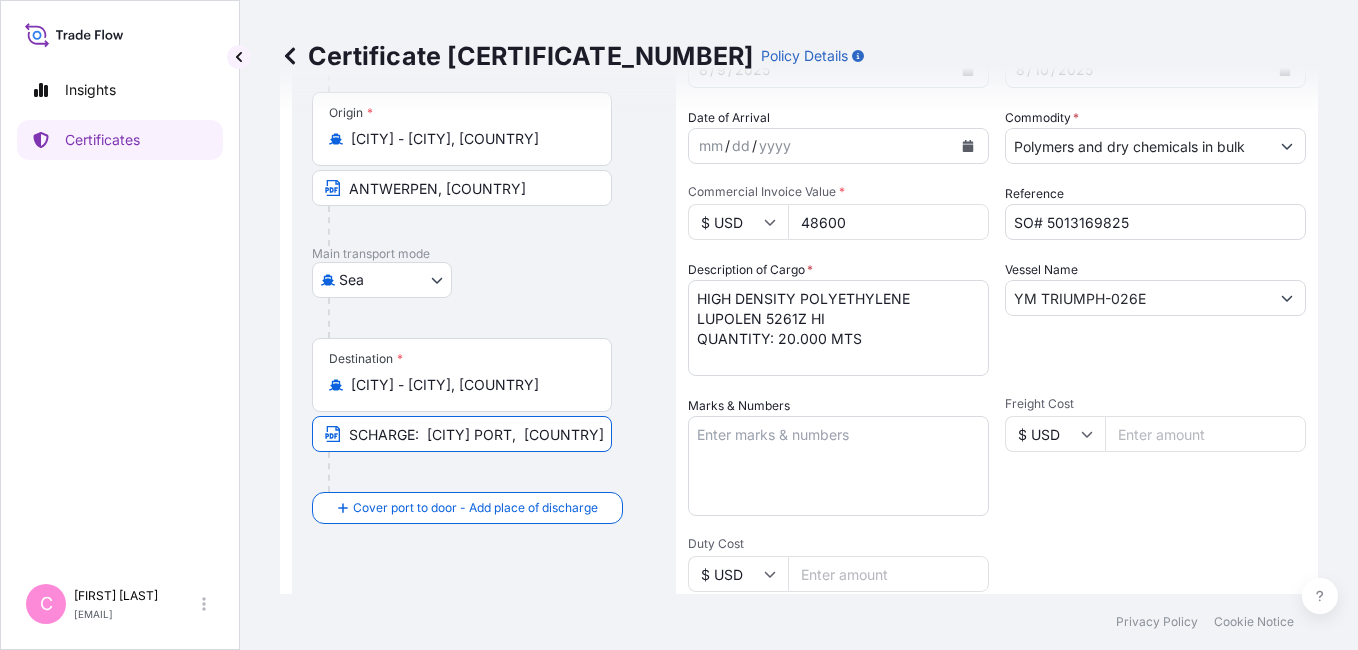 type on "[CITY] PORT, [COUNTRY]                                                                                                           (PORT OF DISCHARGE:  [CITY] PORT,  [COUNTRY])" 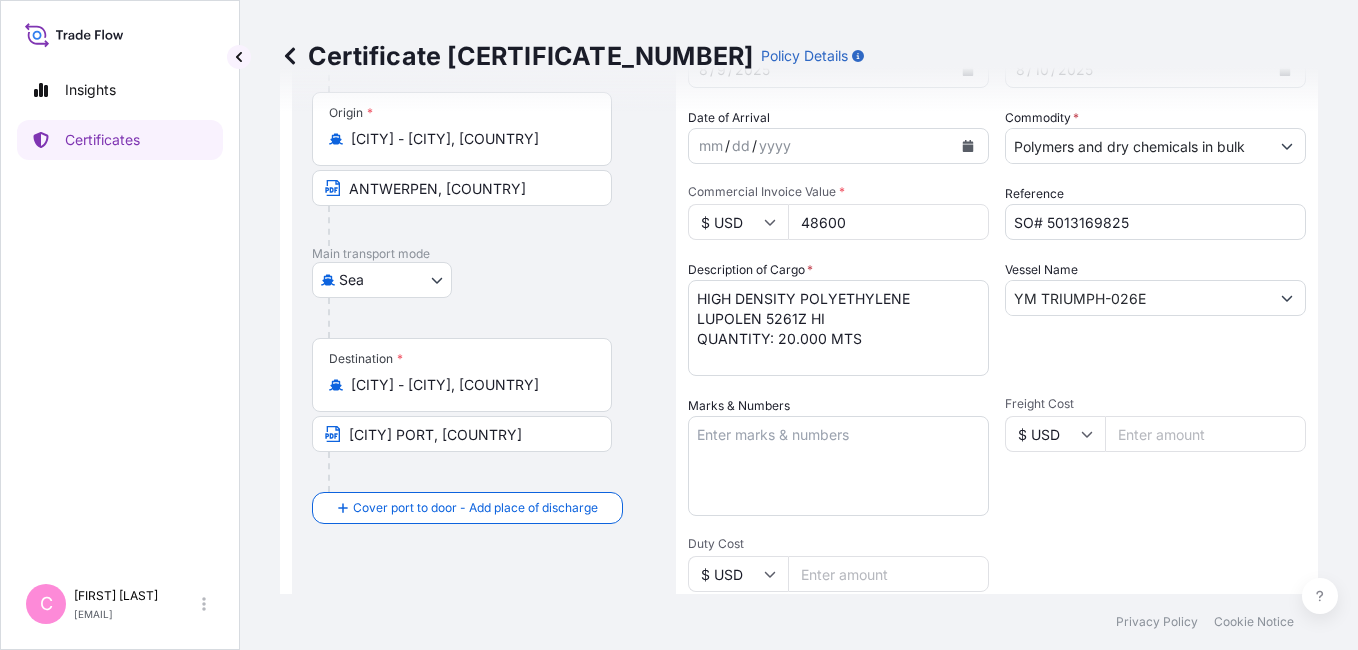 scroll, scrollTop: 703, scrollLeft: 0, axis: vertical 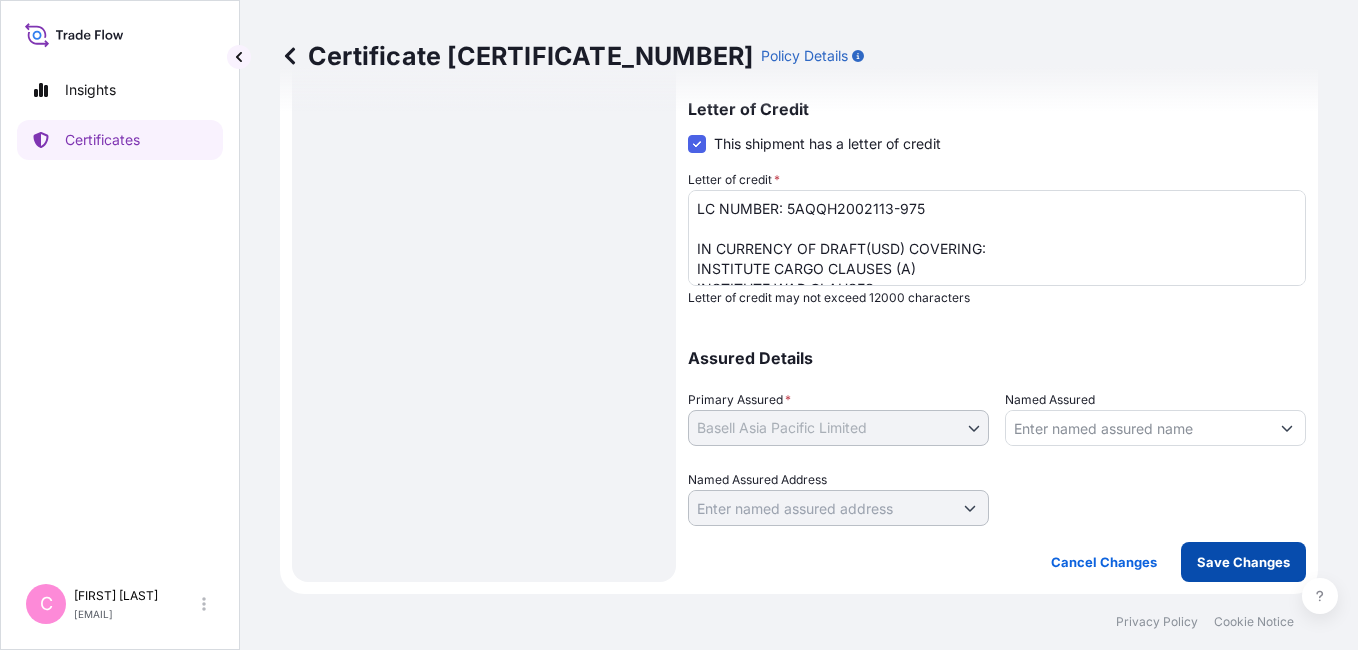 click on "Save Changes" at bounding box center [1243, 562] 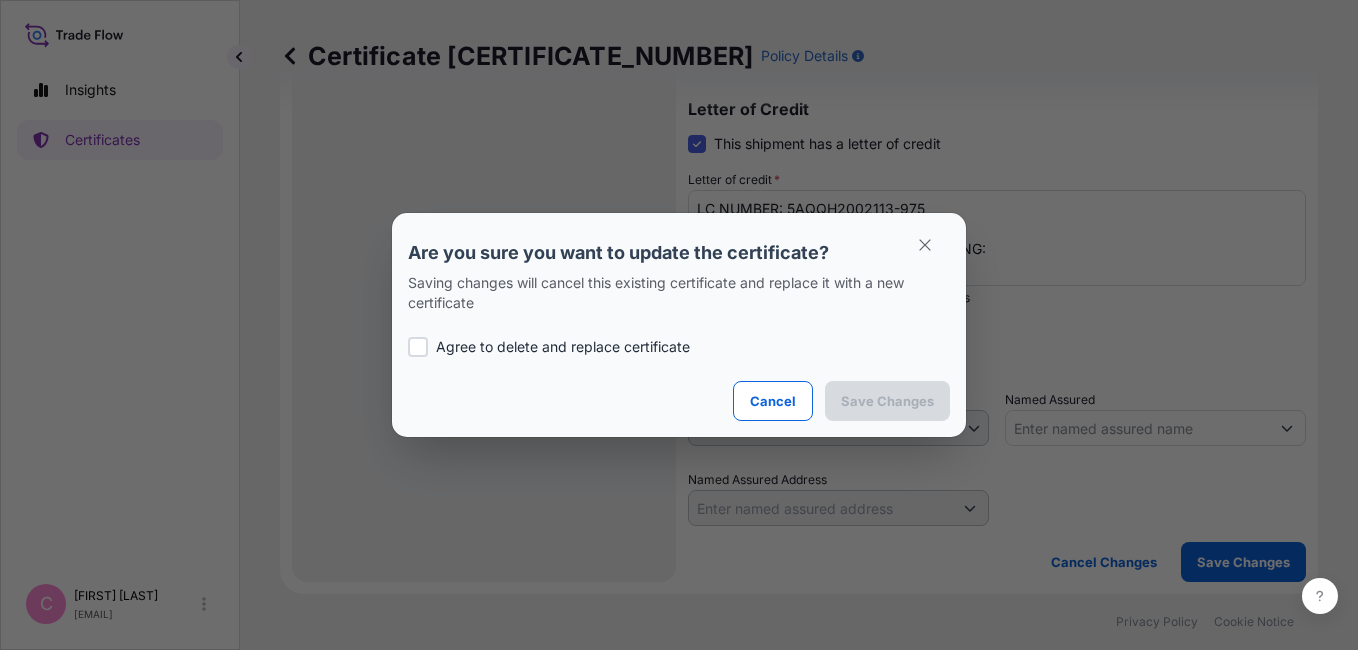 click on "Agree to delete and replace certificate" at bounding box center (563, 347) 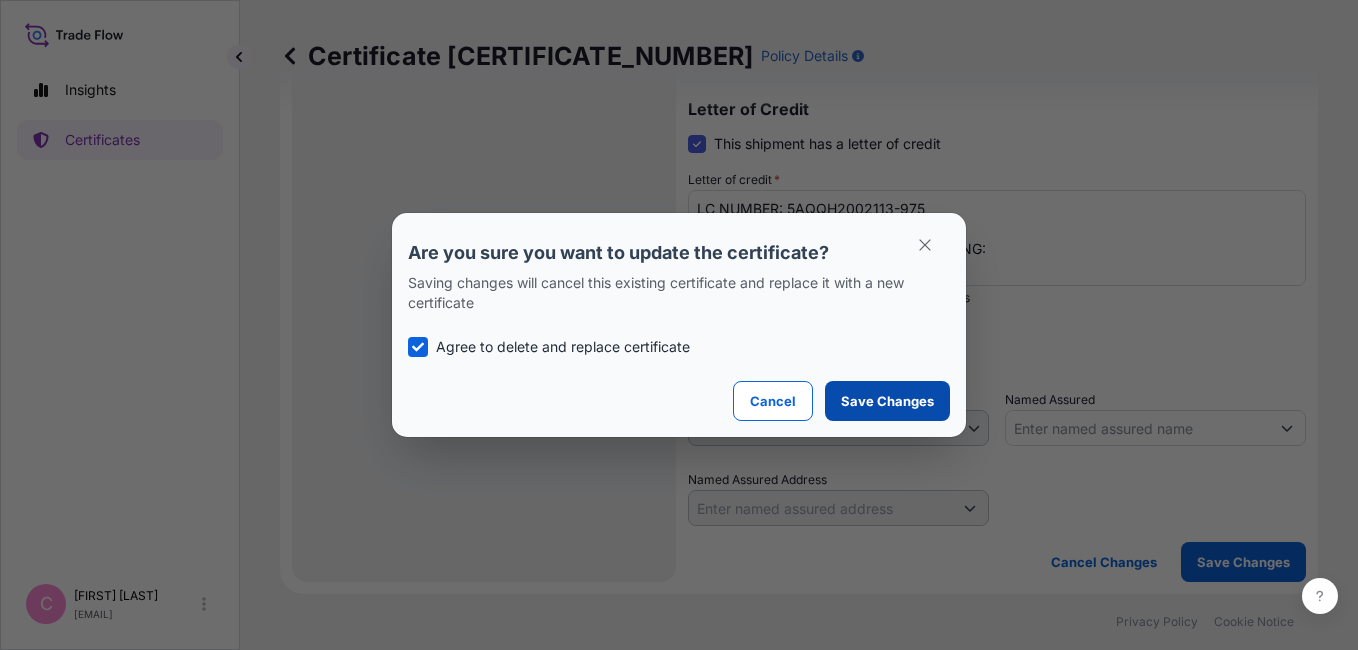 click on "Save Changes" at bounding box center (887, 401) 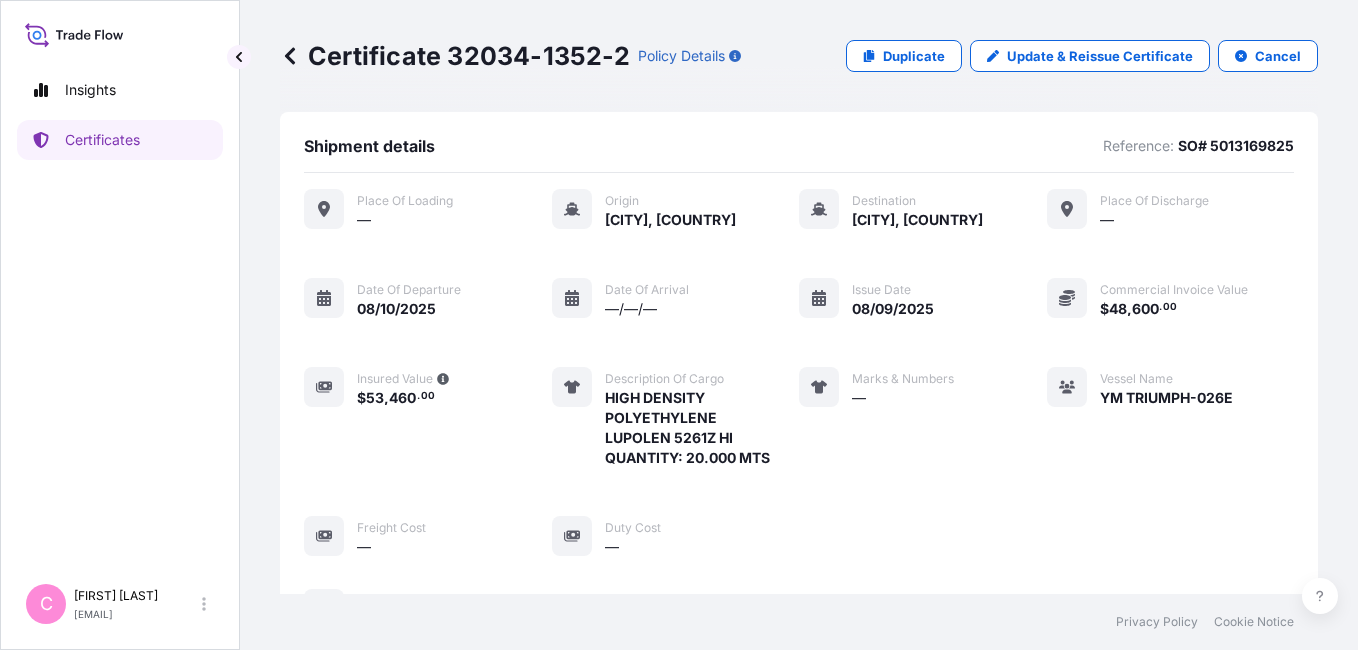 scroll, scrollTop: 890, scrollLeft: 0, axis: vertical 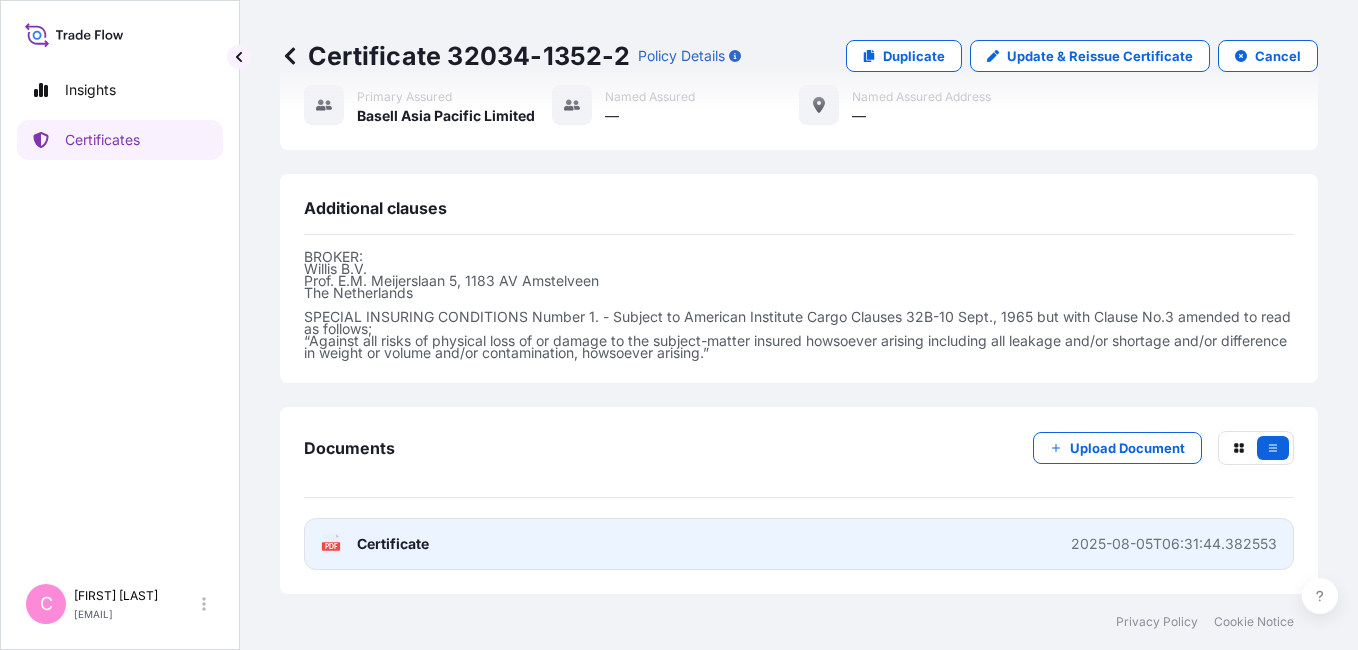 click on "Certificate" at bounding box center [393, 544] 